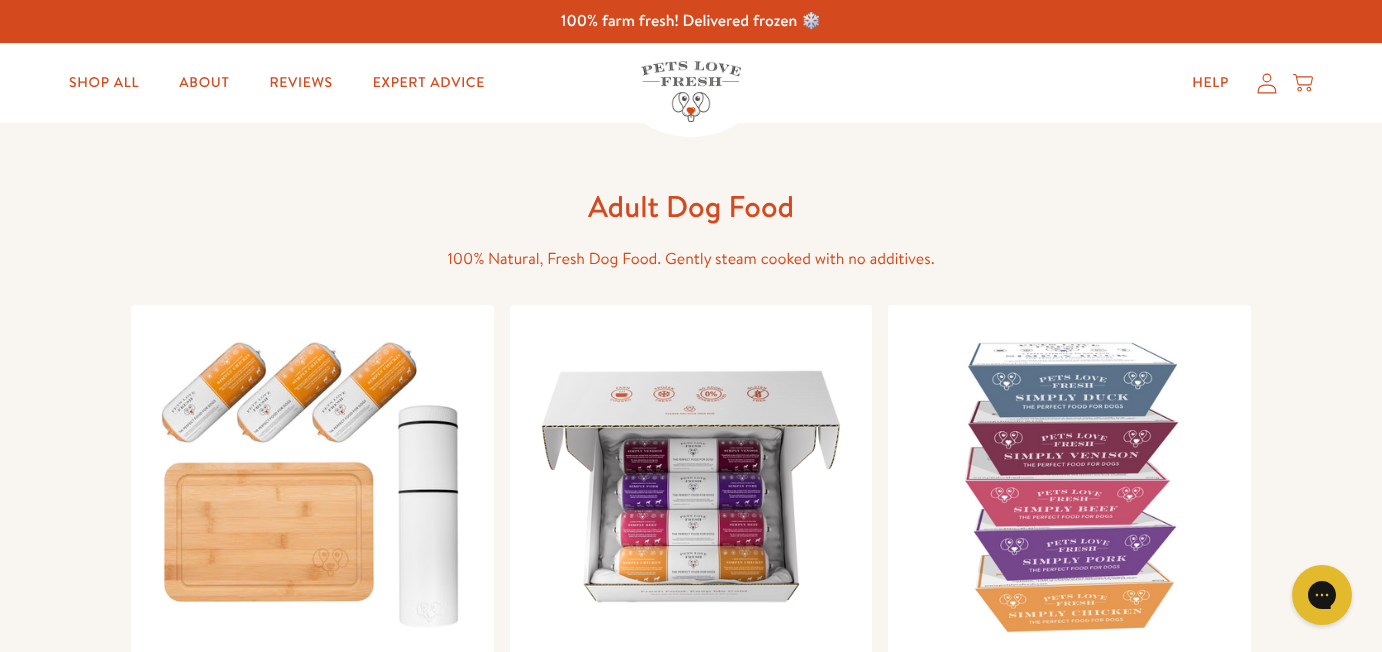 scroll, scrollTop: 0, scrollLeft: 0, axis: both 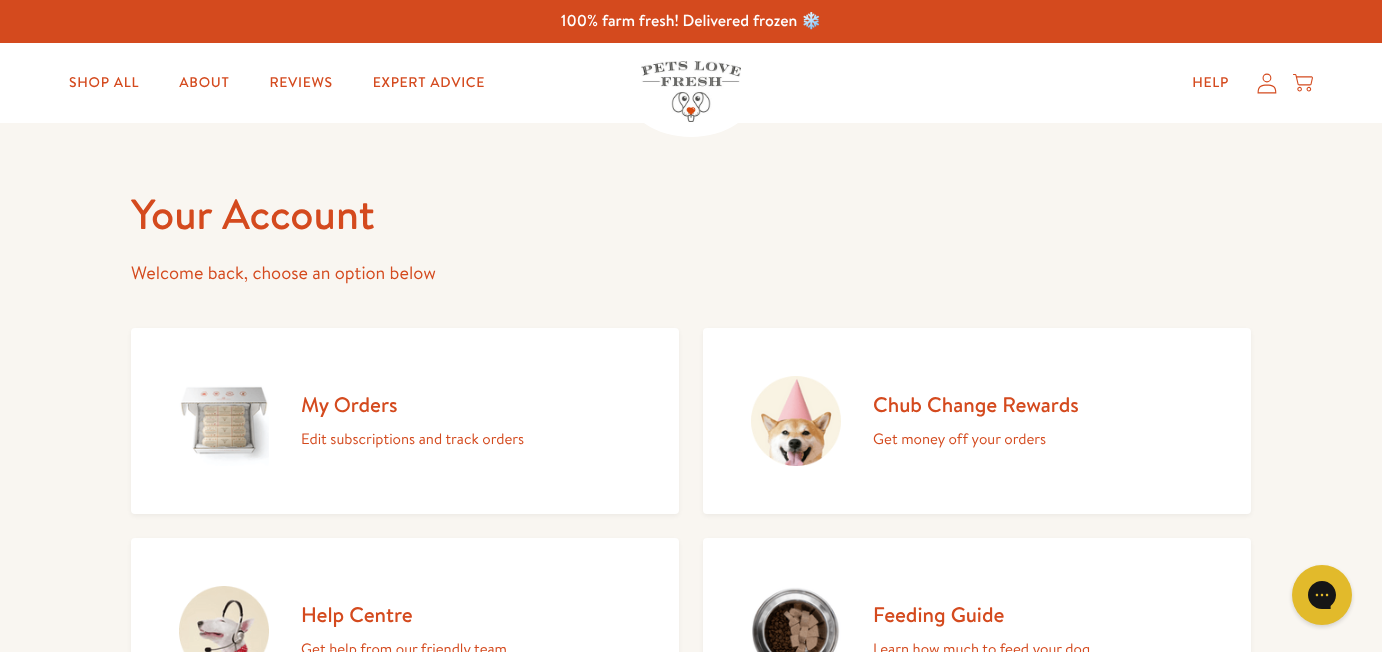 click on "My Orders" at bounding box center (412, 404) 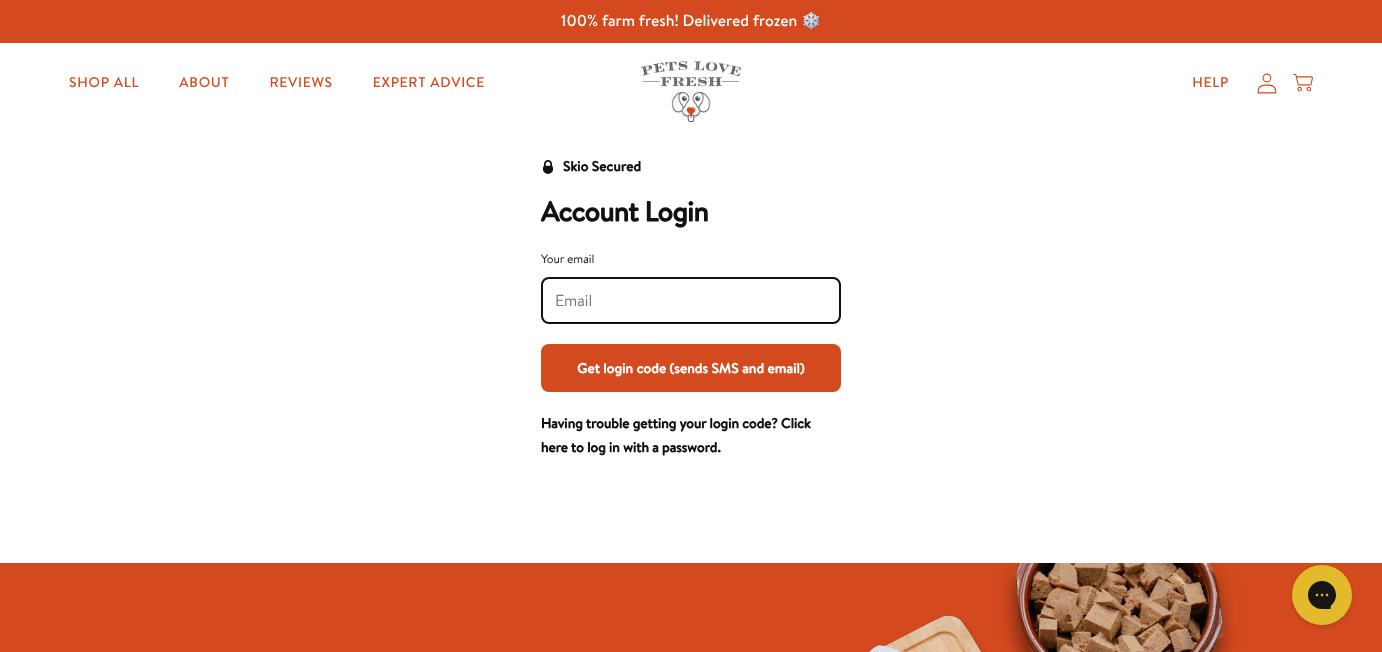 scroll, scrollTop: 0, scrollLeft: 0, axis: both 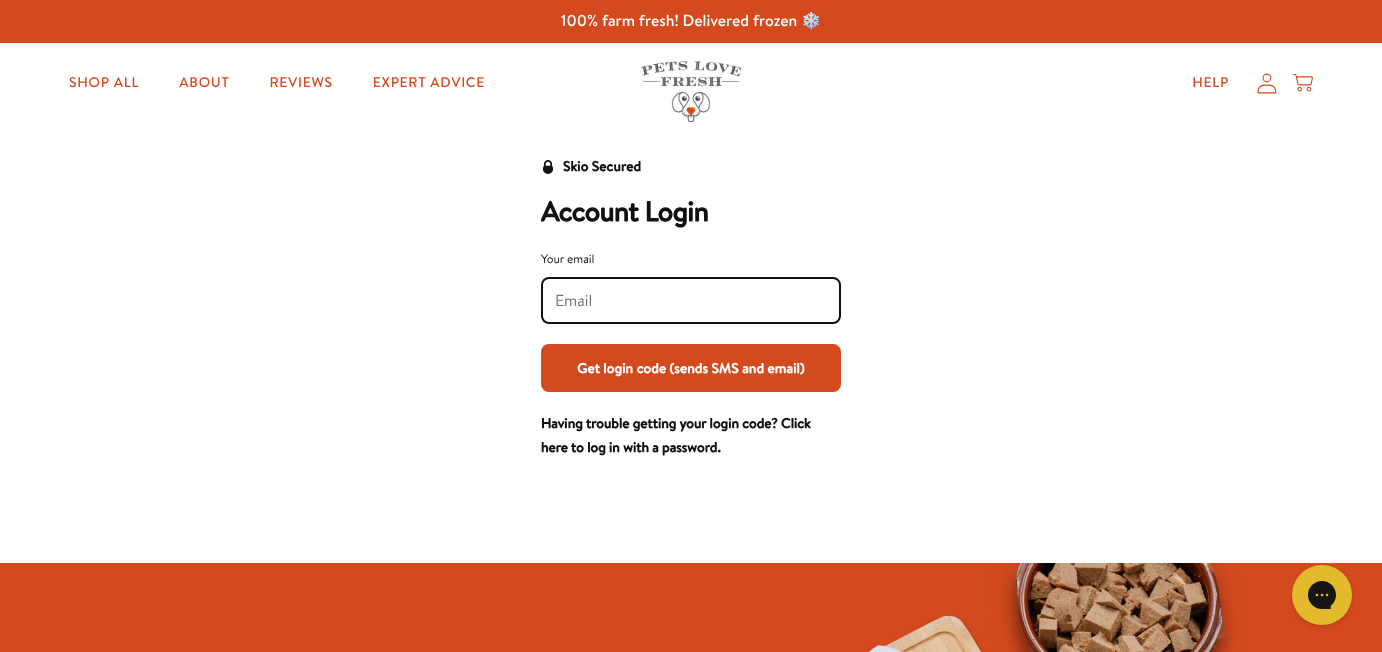 click on "Your email" at bounding box center (691, 301) 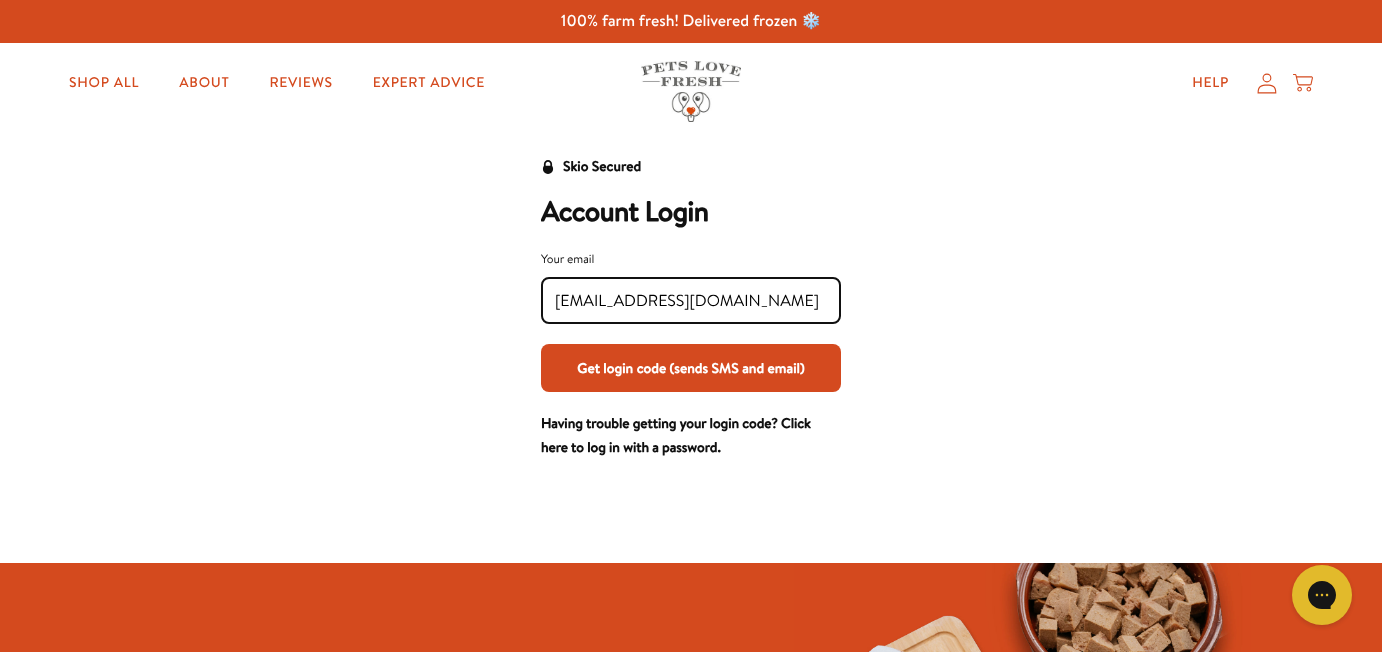 click on "Get login code (sends SMS and email)" at bounding box center [691, 368] 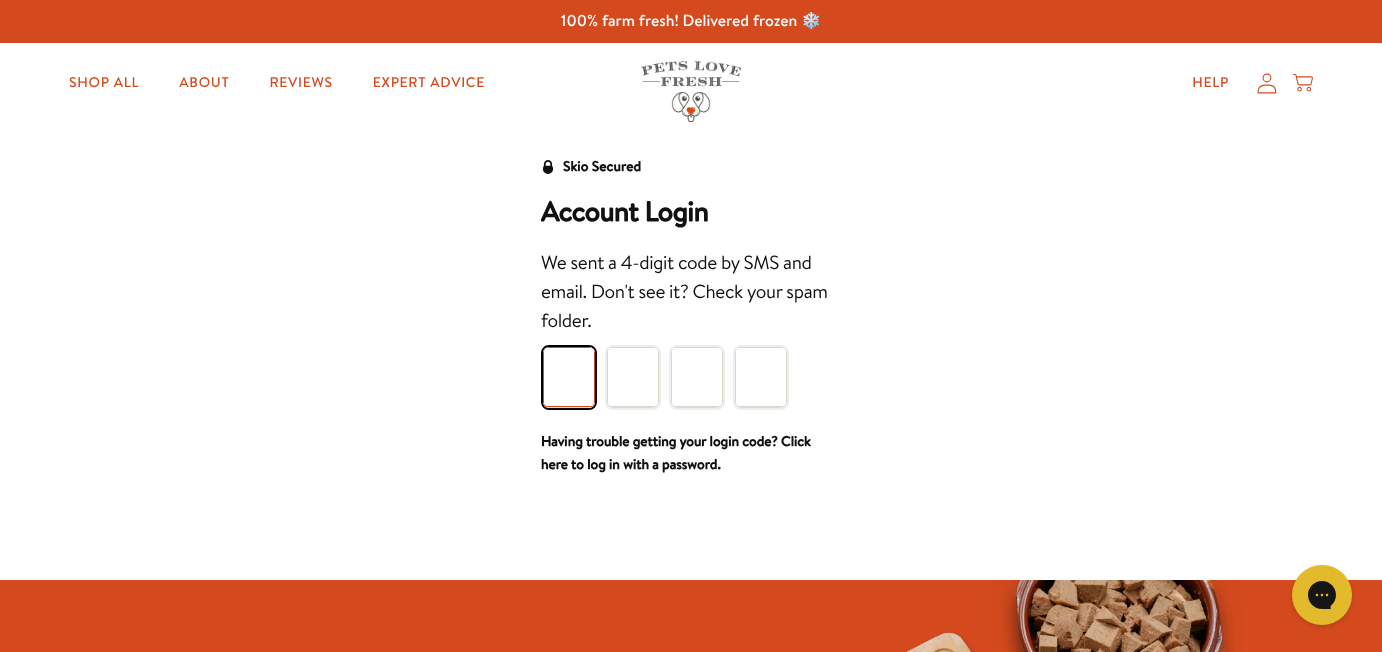 type on "2" 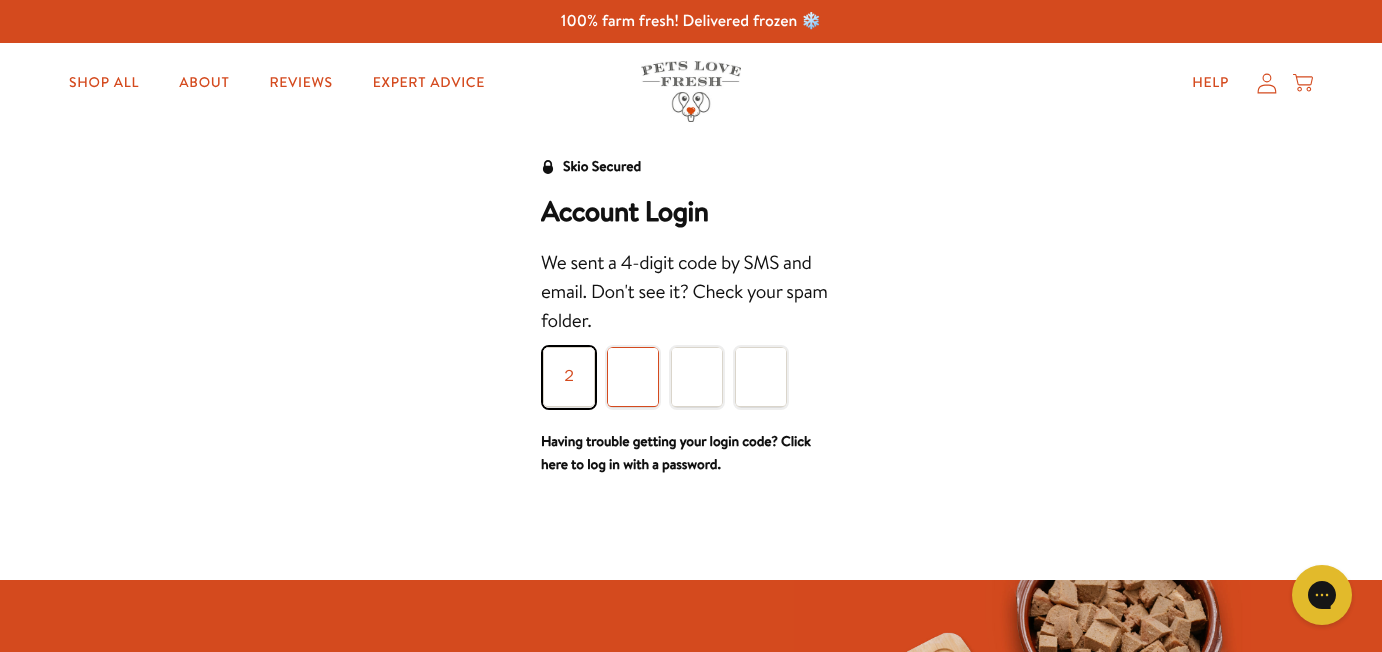 type on "0" 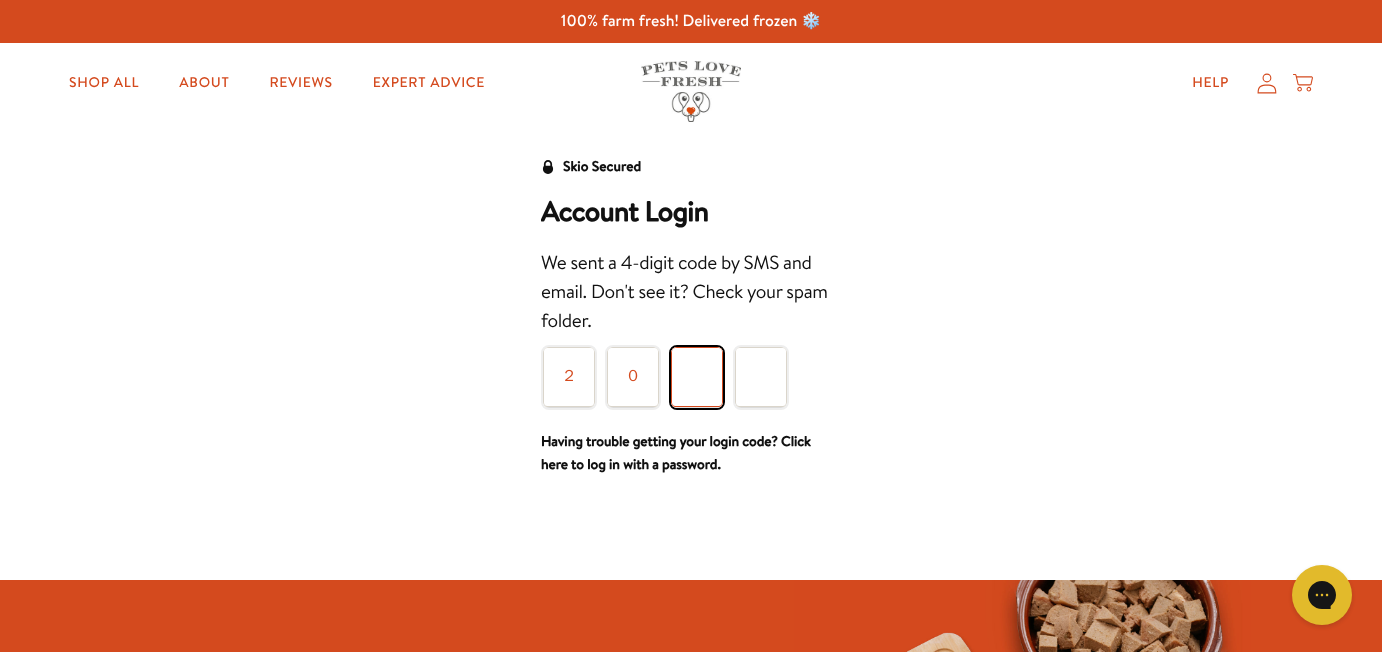 type on "2" 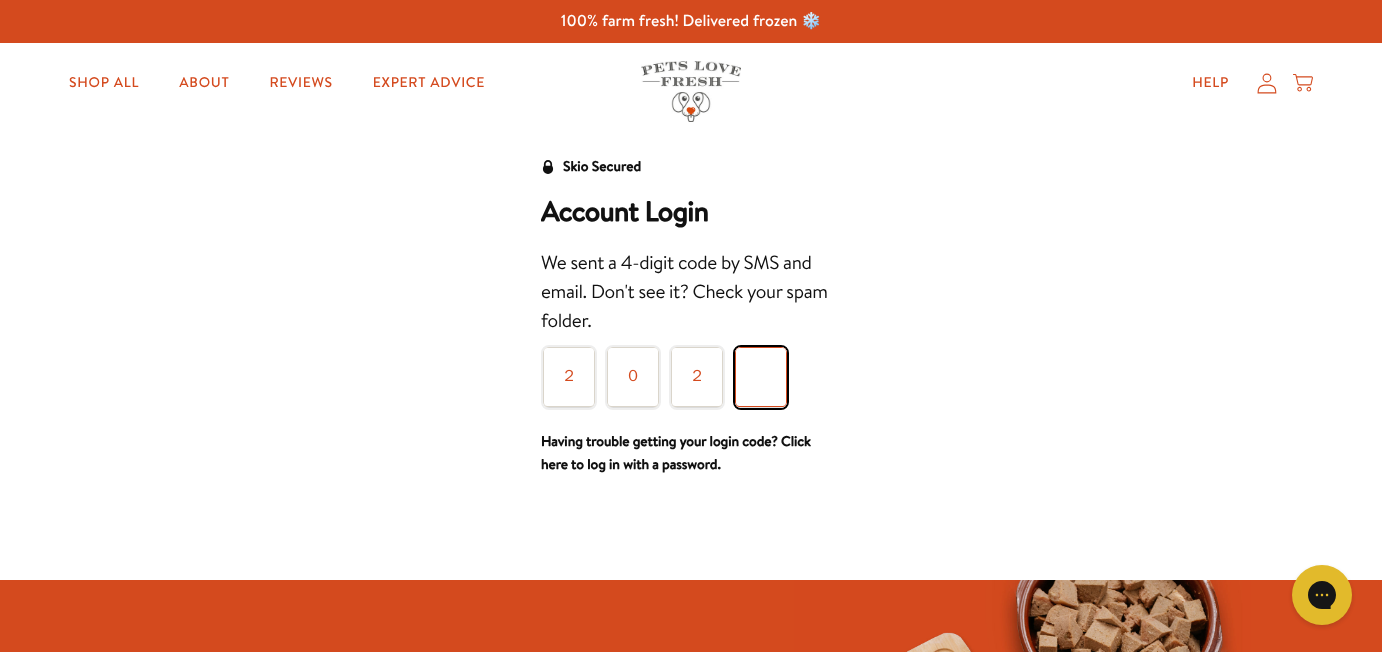 type on "0" 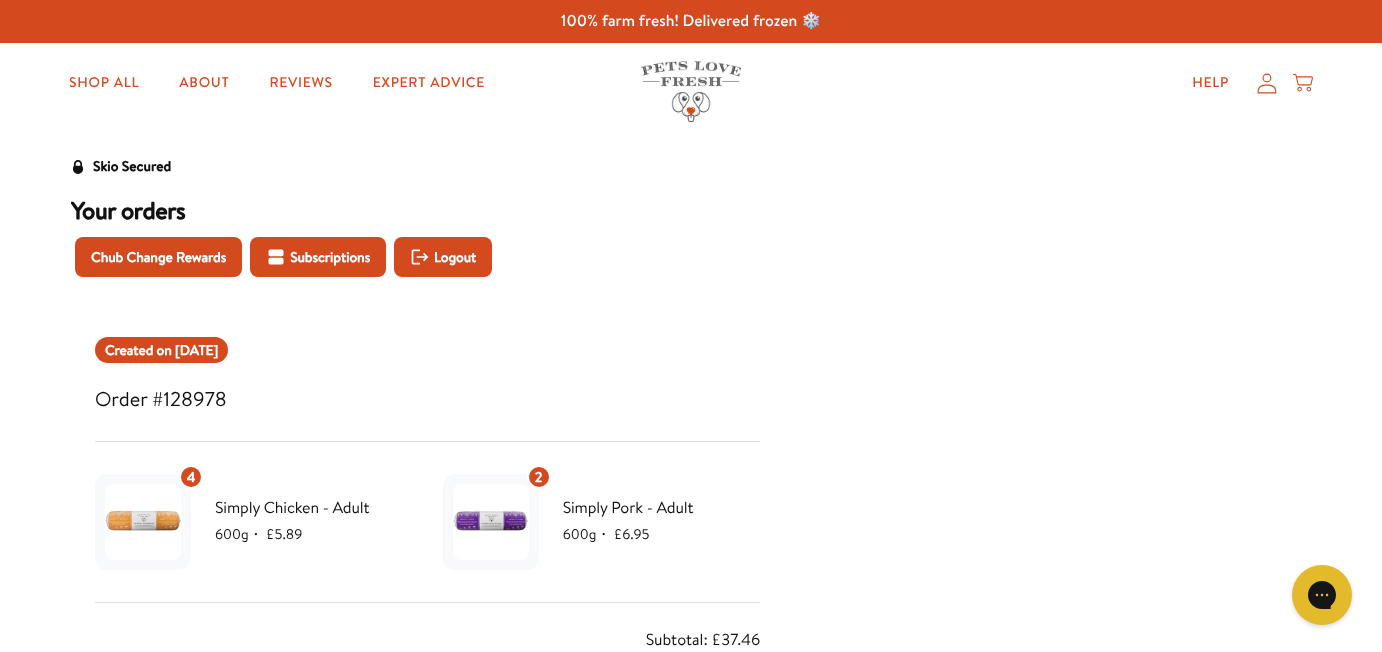 scroll, scrollTop: 100, scrollLeft: 0, axis: vertical 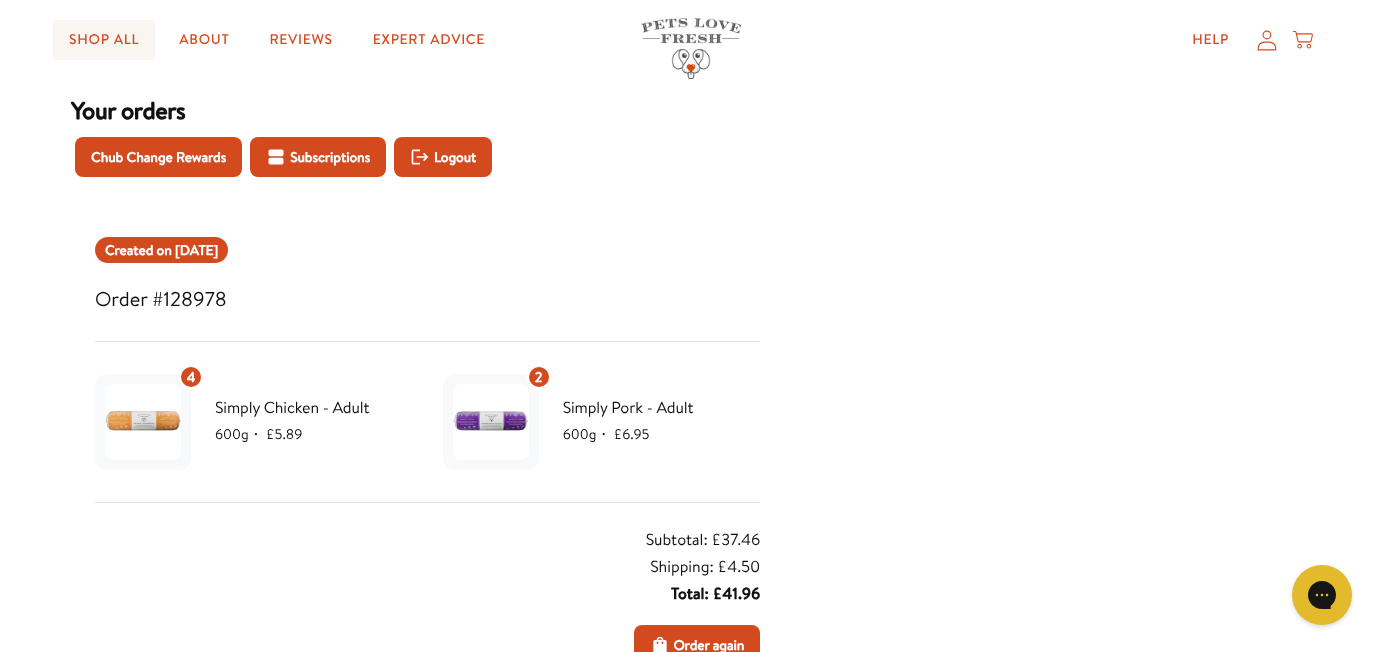 click on "Shop All" at bounding box center (104, 40) 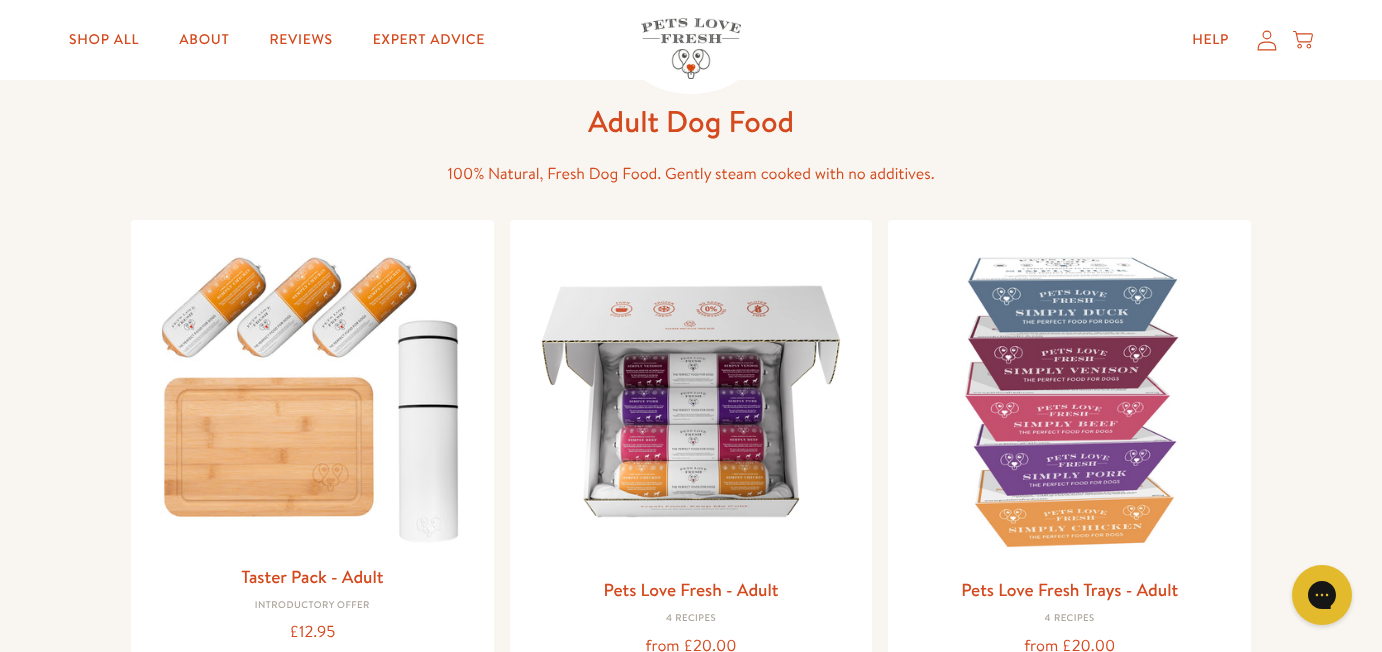scroll, scrollTop: 200, scrollLeft: 0, axis: vertical 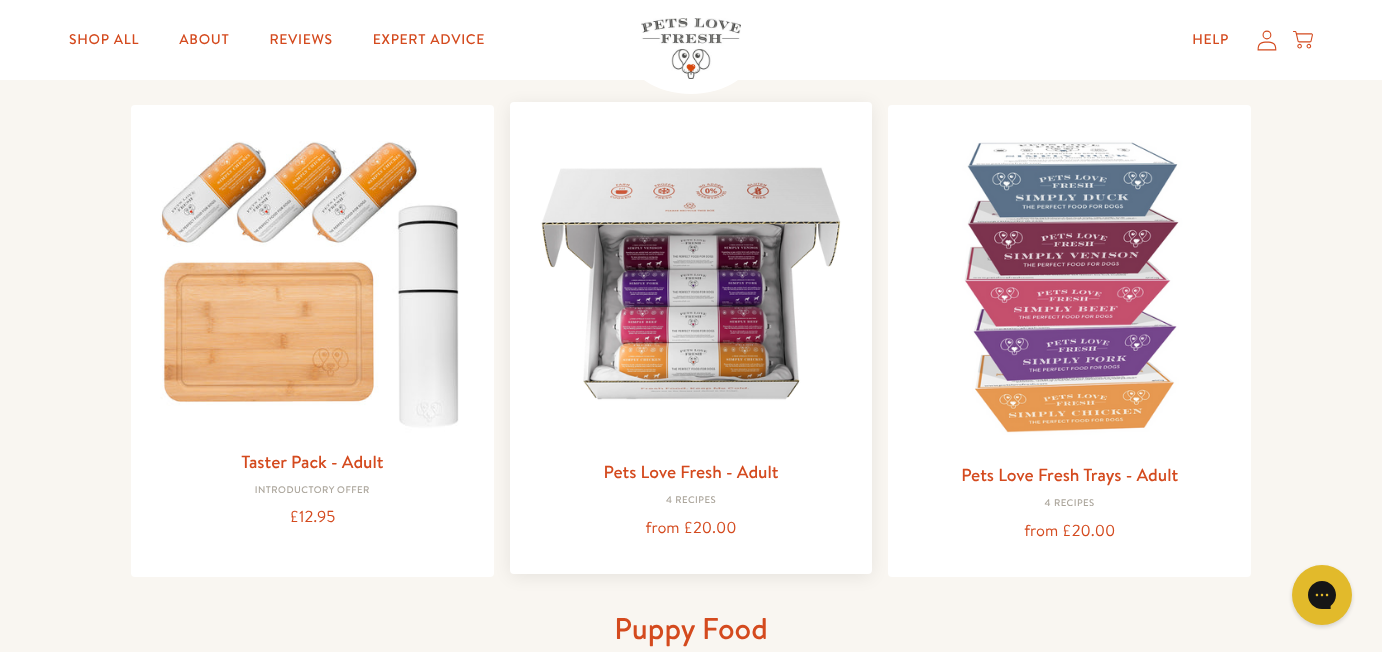 click at bounding box center [691, 283] 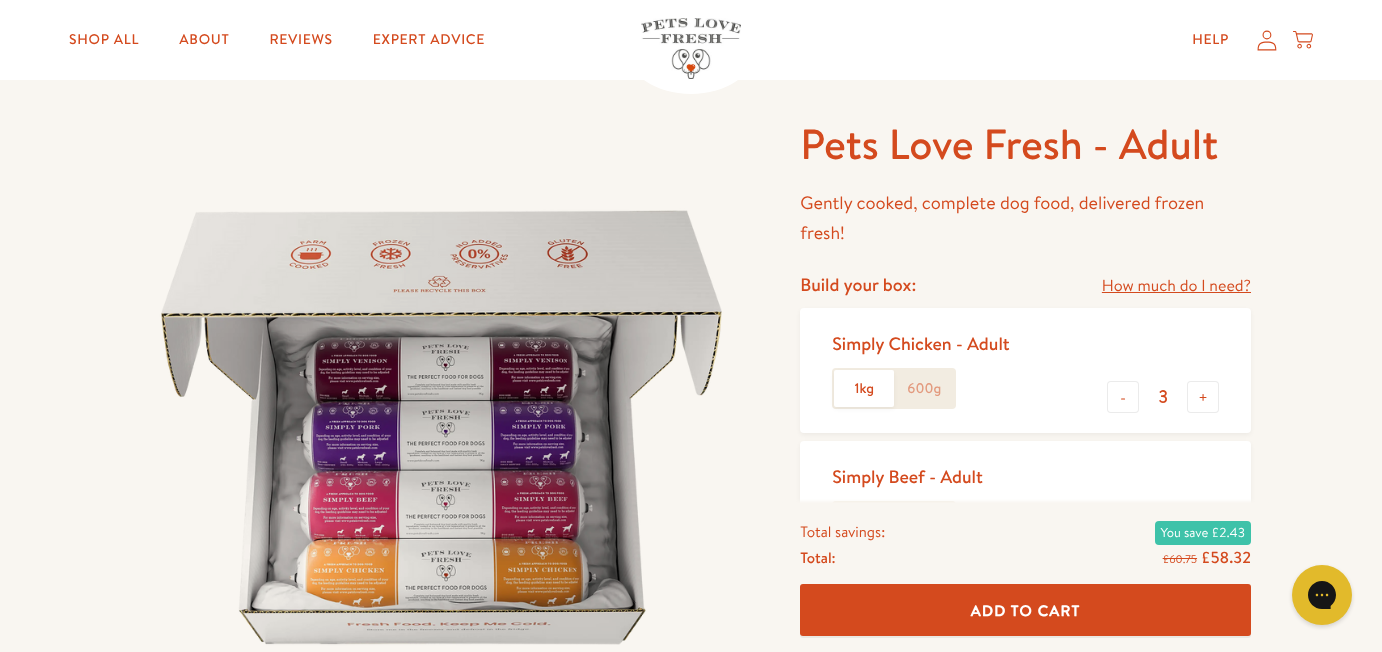 scroll, scrollTop: 100, scrollLeft: 0, axis: vertical 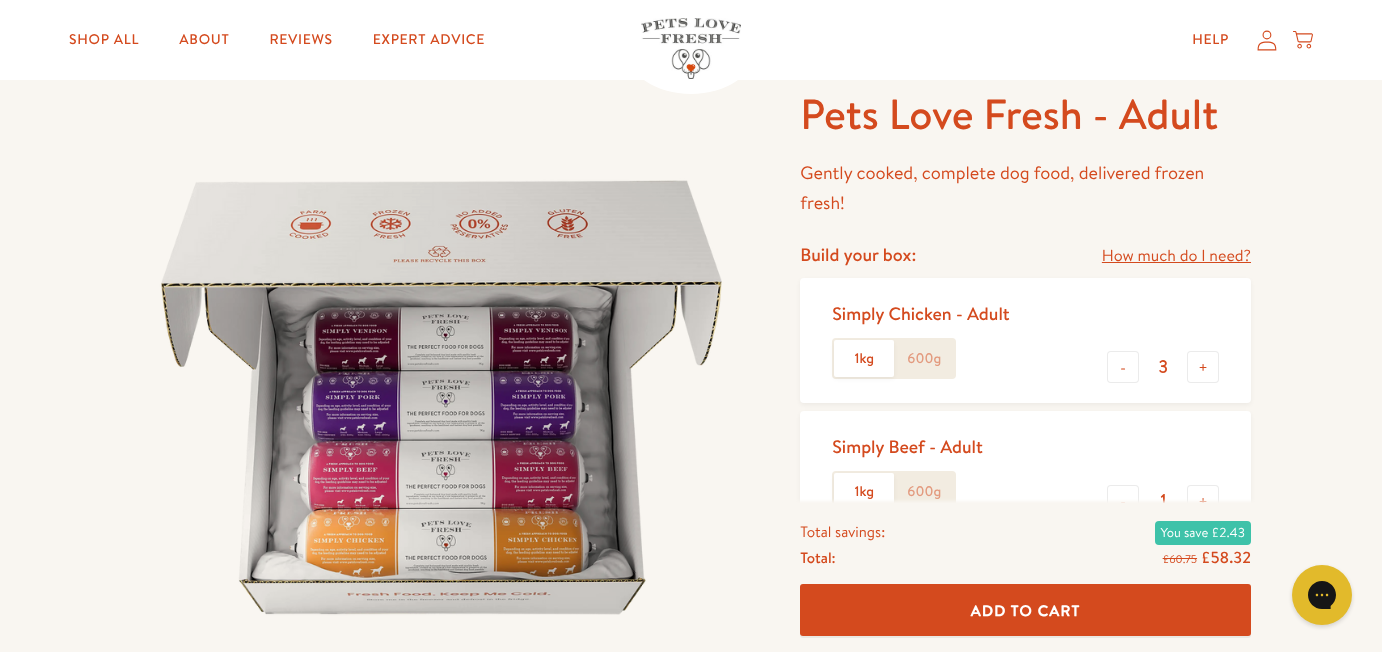 click on "600g" 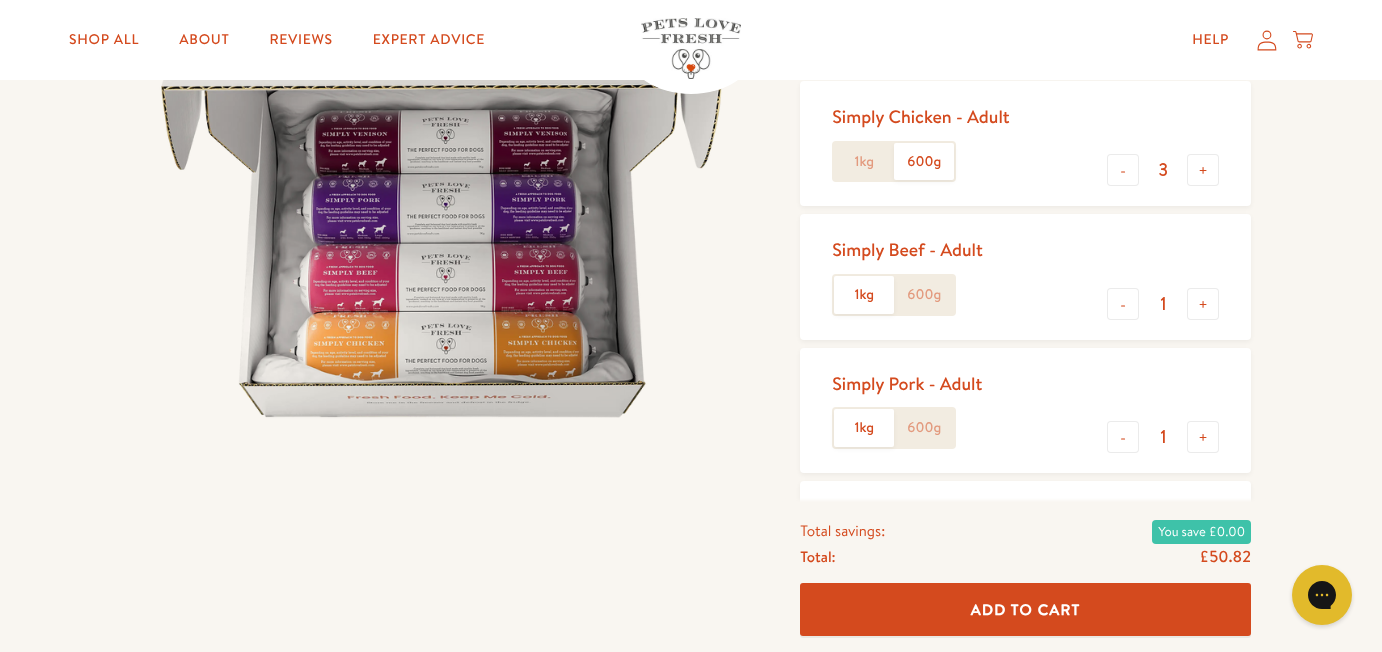 scroll, scrollTop: 300, scrollLeft: 0, axis: vertical 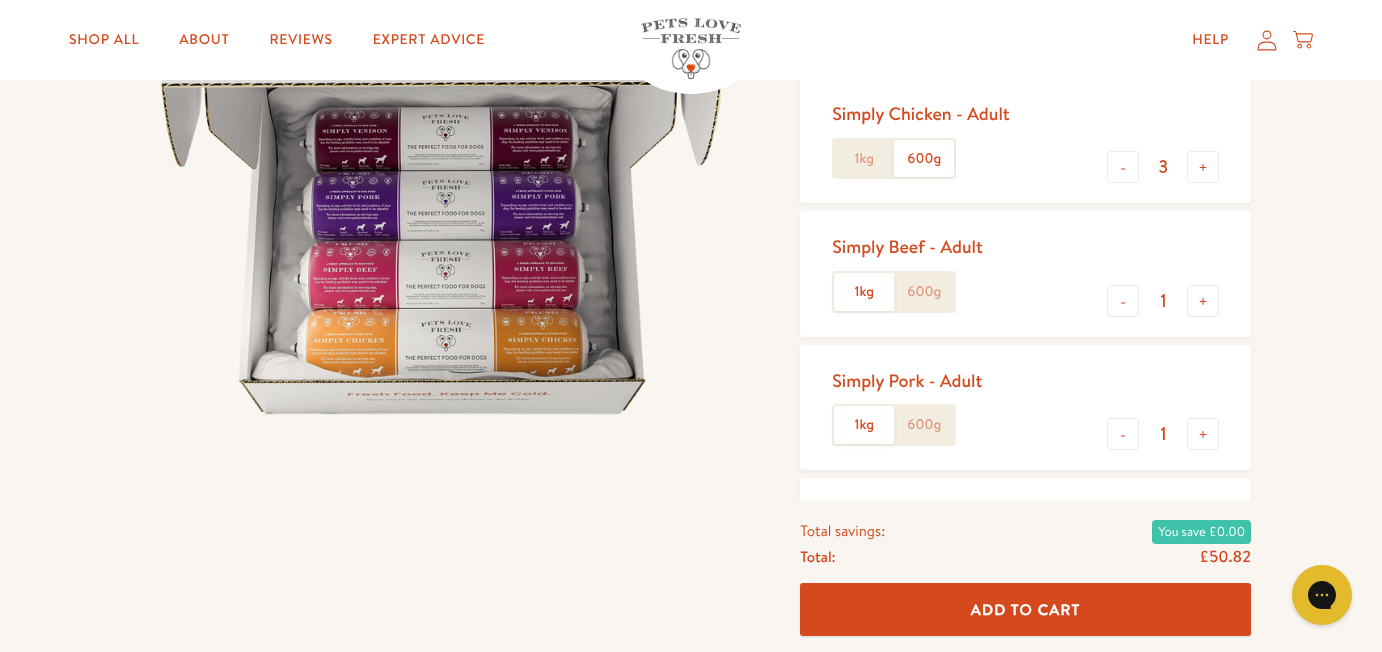 click on "600g" 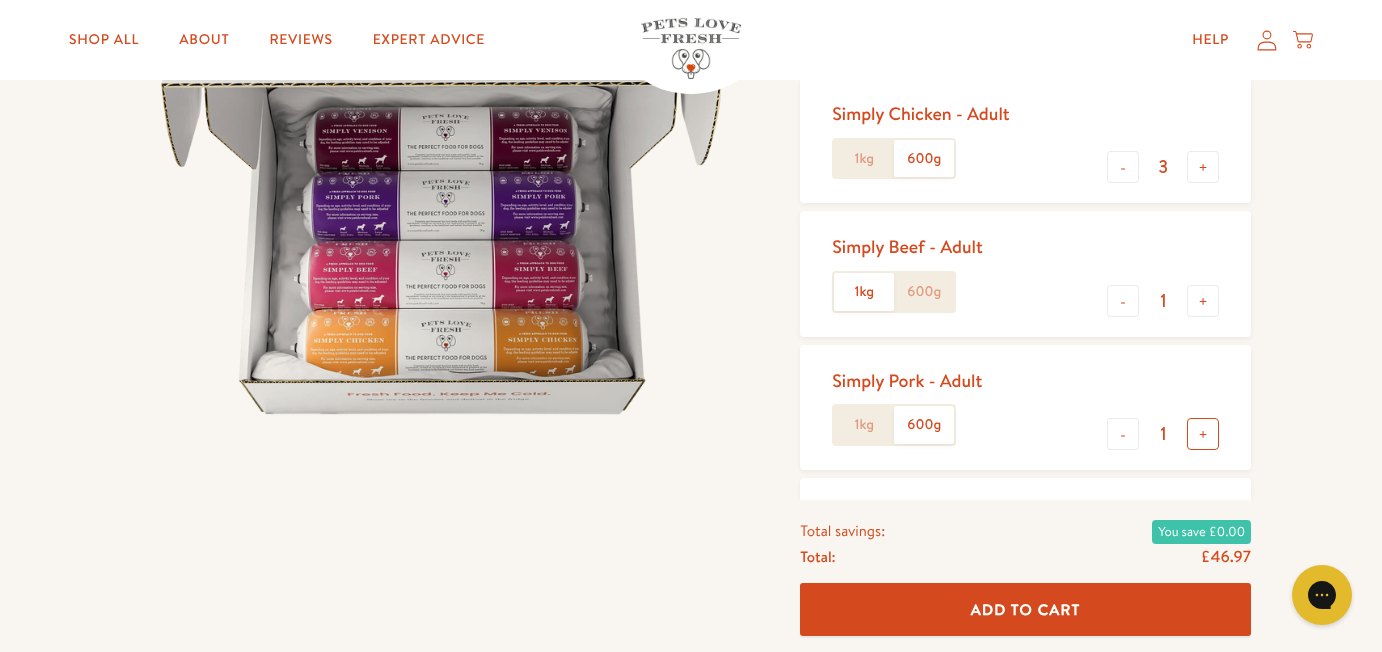 type on "2" 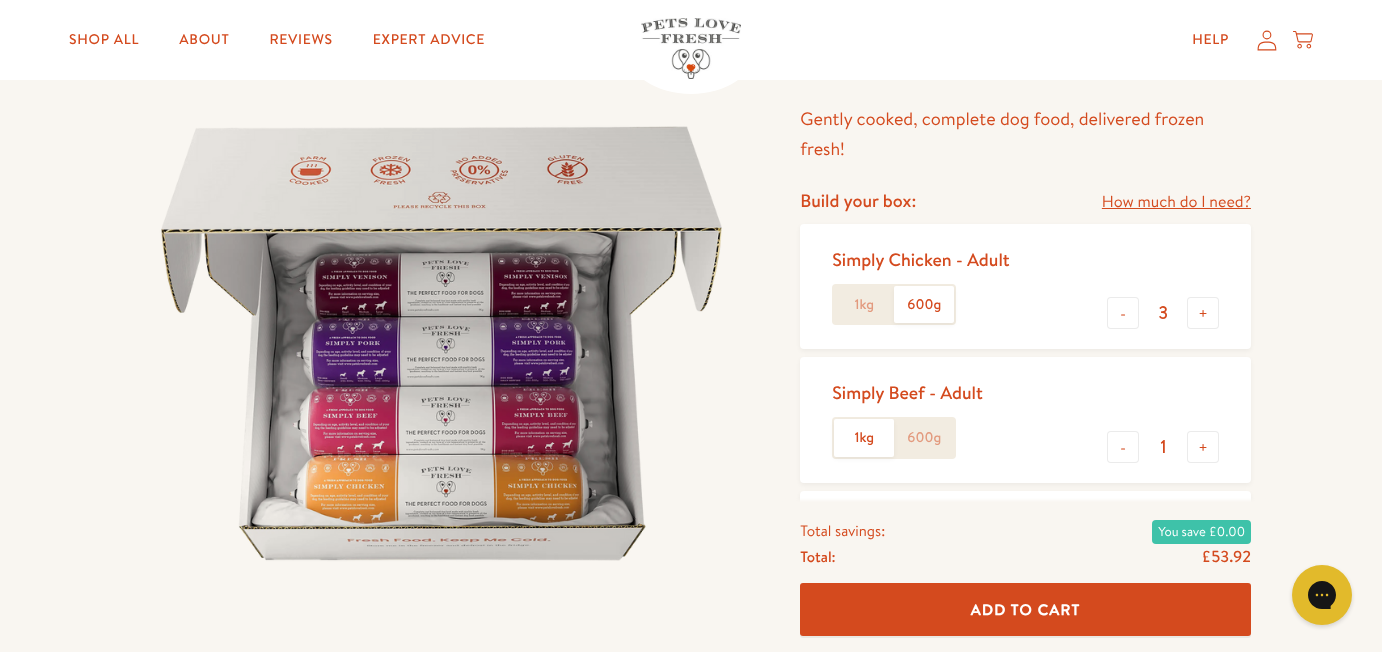 scroll, scrollTop: 200, scrollLeft: 0, axis: vertical 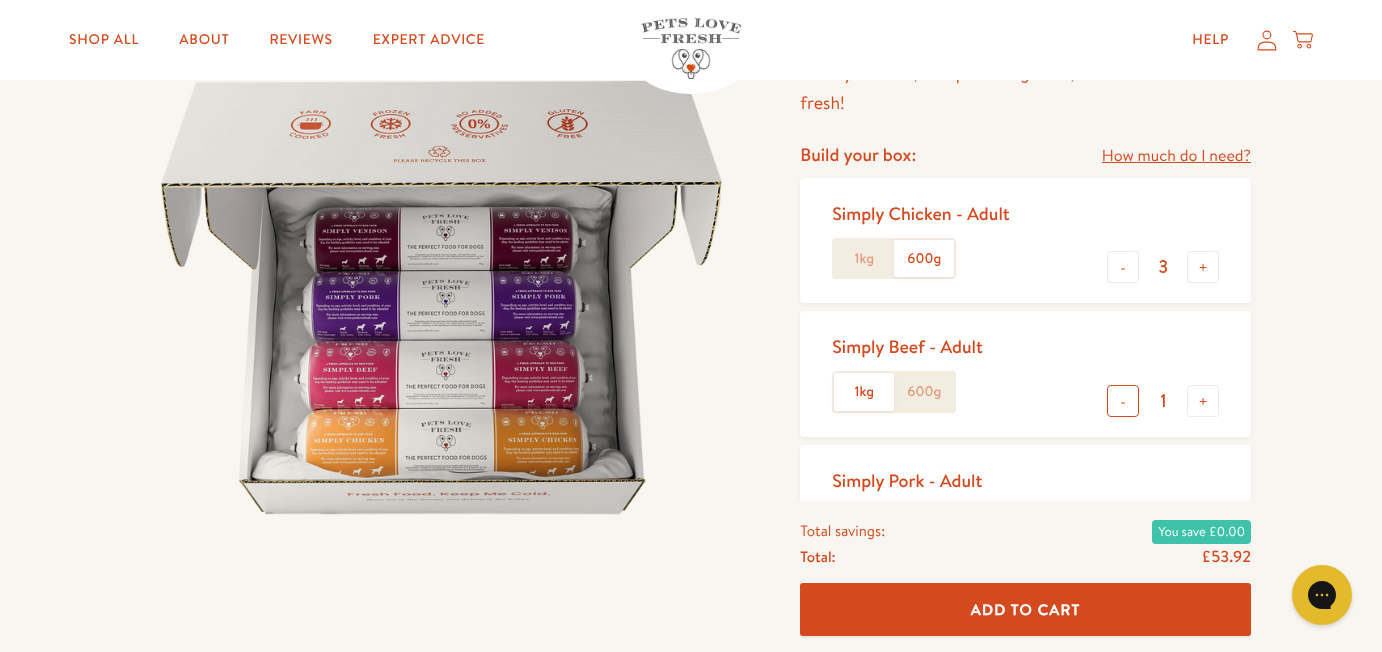 click on "-" at bounding box center [1123, 401] 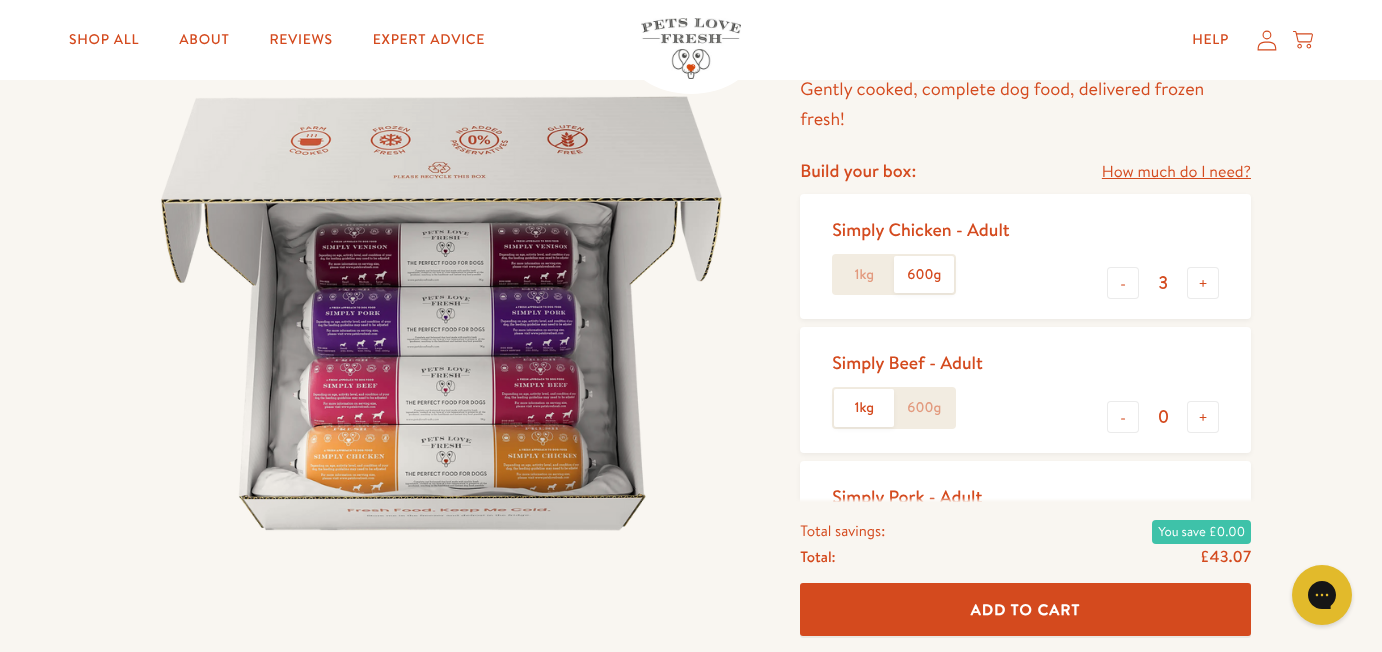 scroll, scrollTop: 200, scrollLeft: 0, axis: vertical 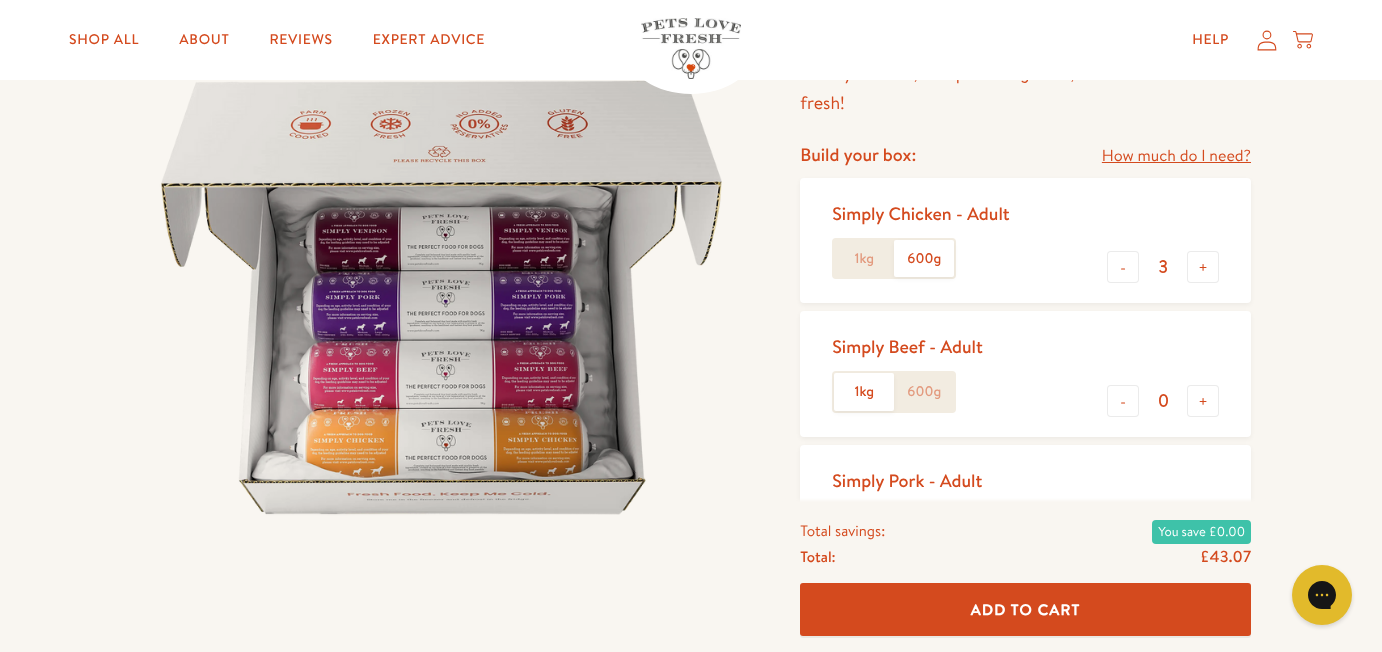 click at bounding box center [441, 297] 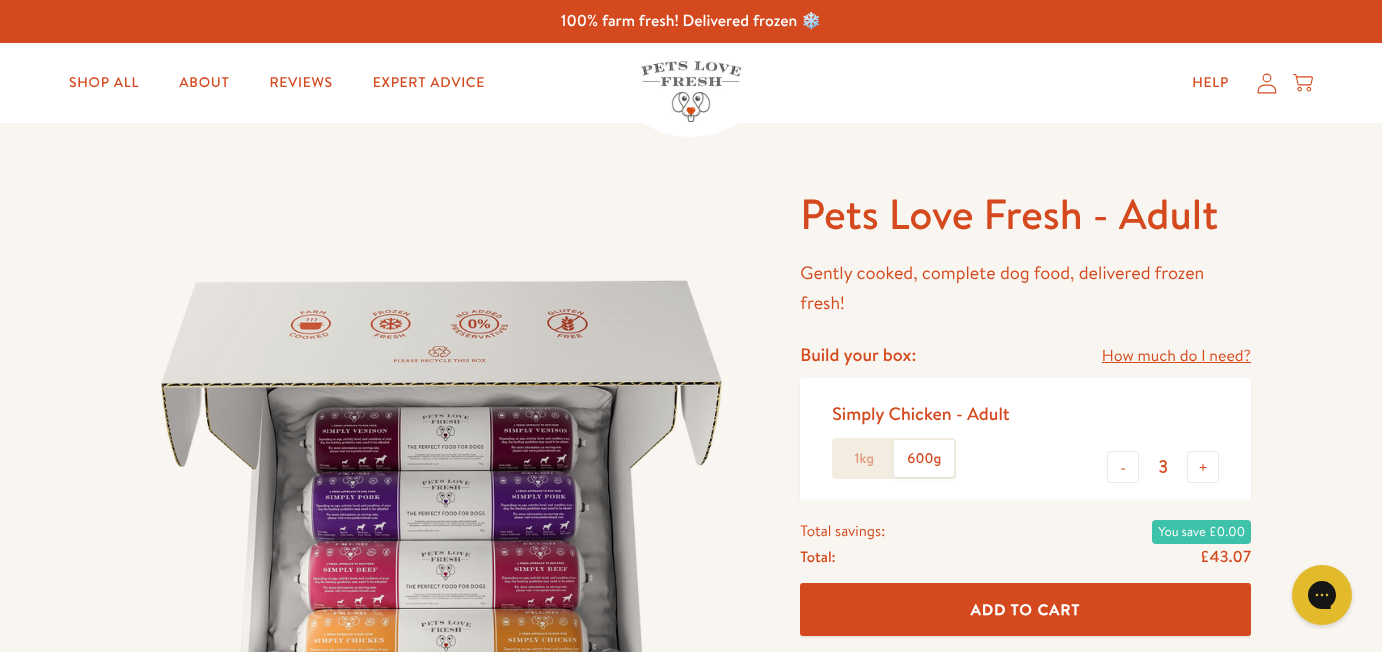 click 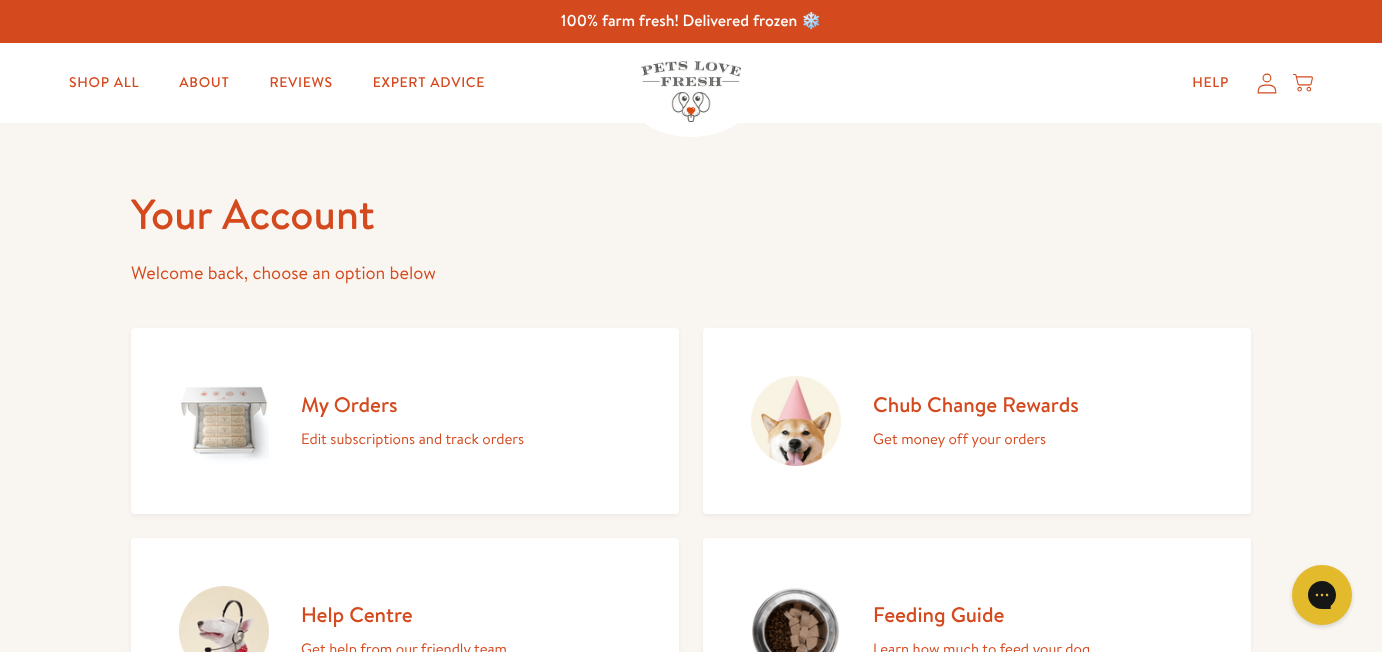scroll, scrollTop: 0, scrollLeft: 0, axis: both 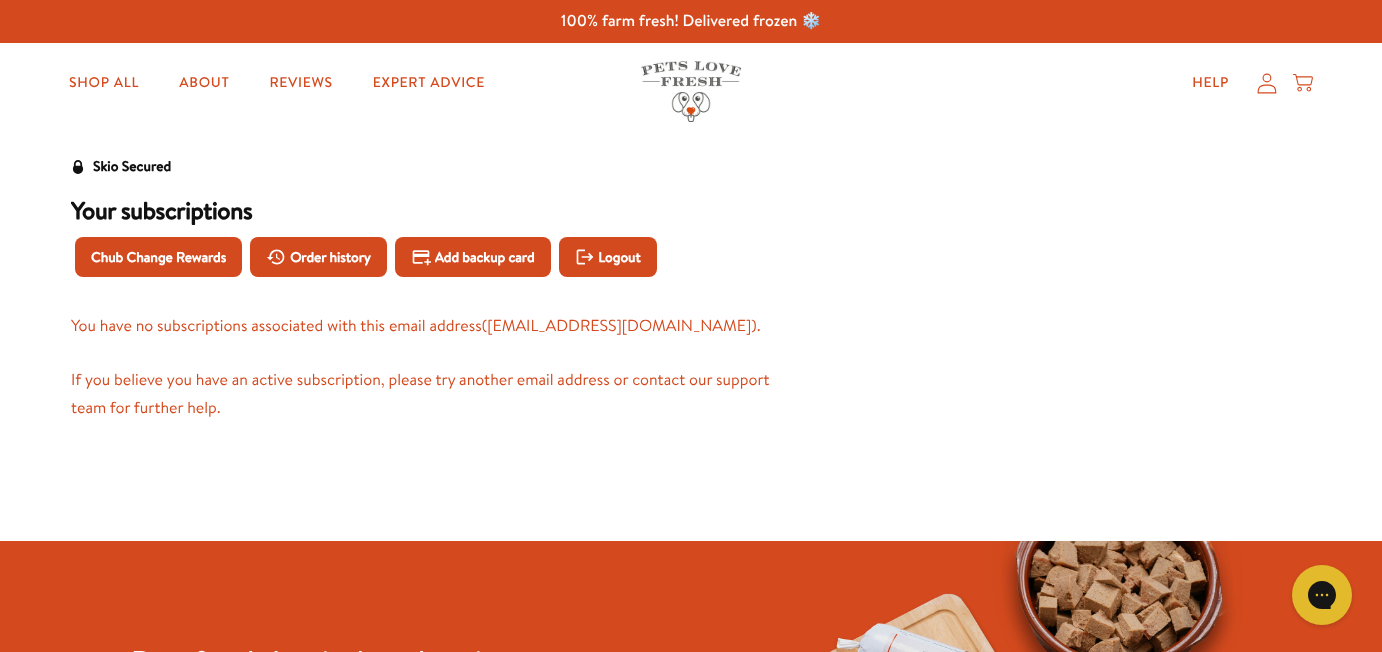 click 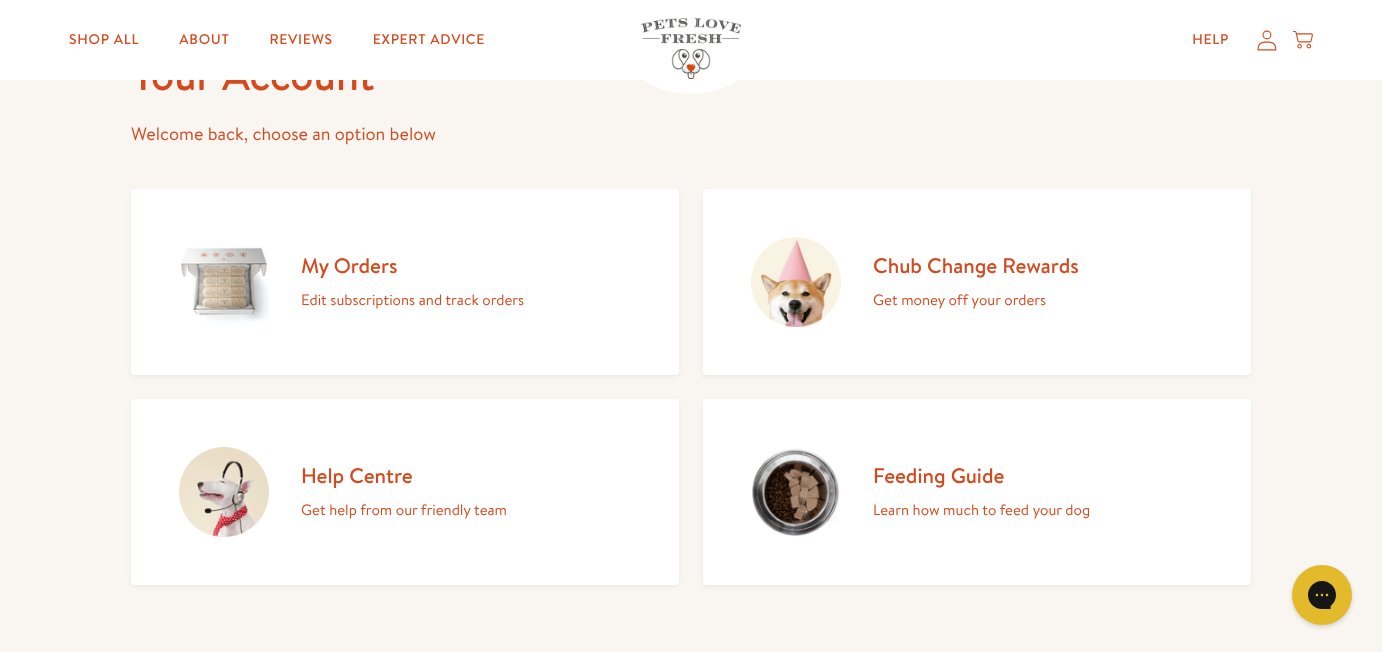 scroll, scrollTop: 200, scrollLeft: 0, axis: vertical 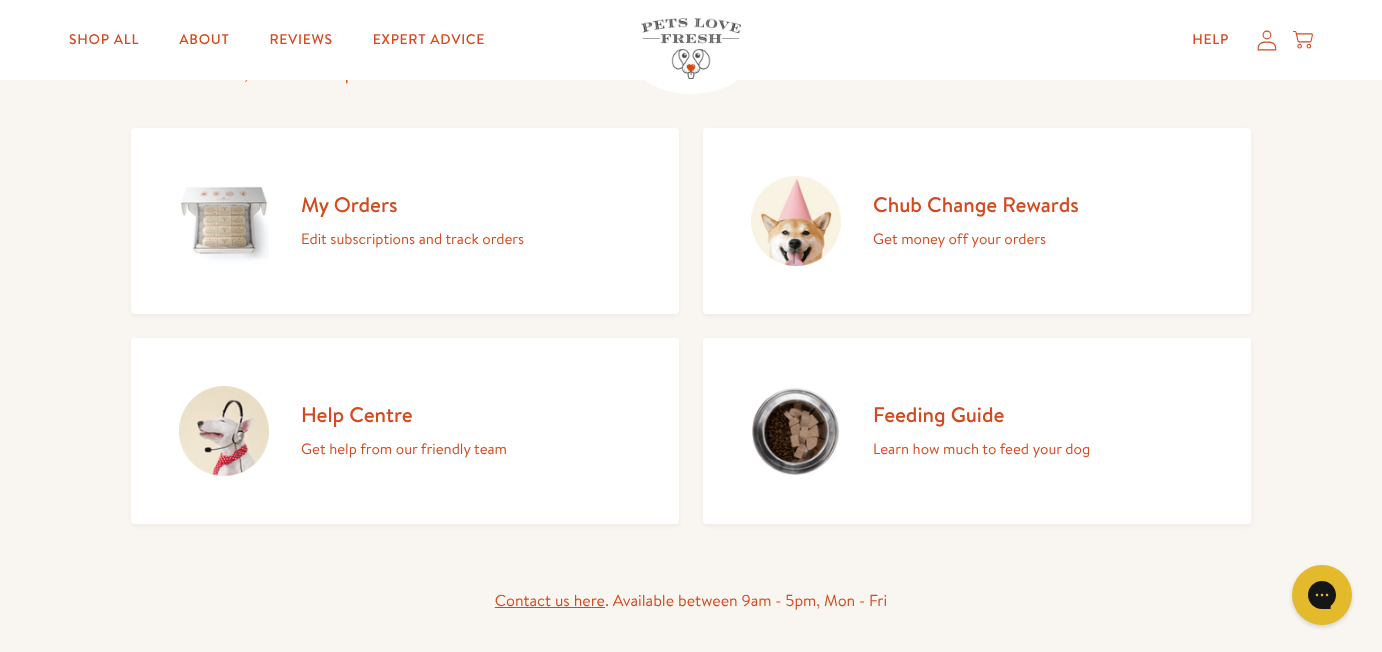 click on "Learn how much to feed your dog" at bounding box center (981, 449) 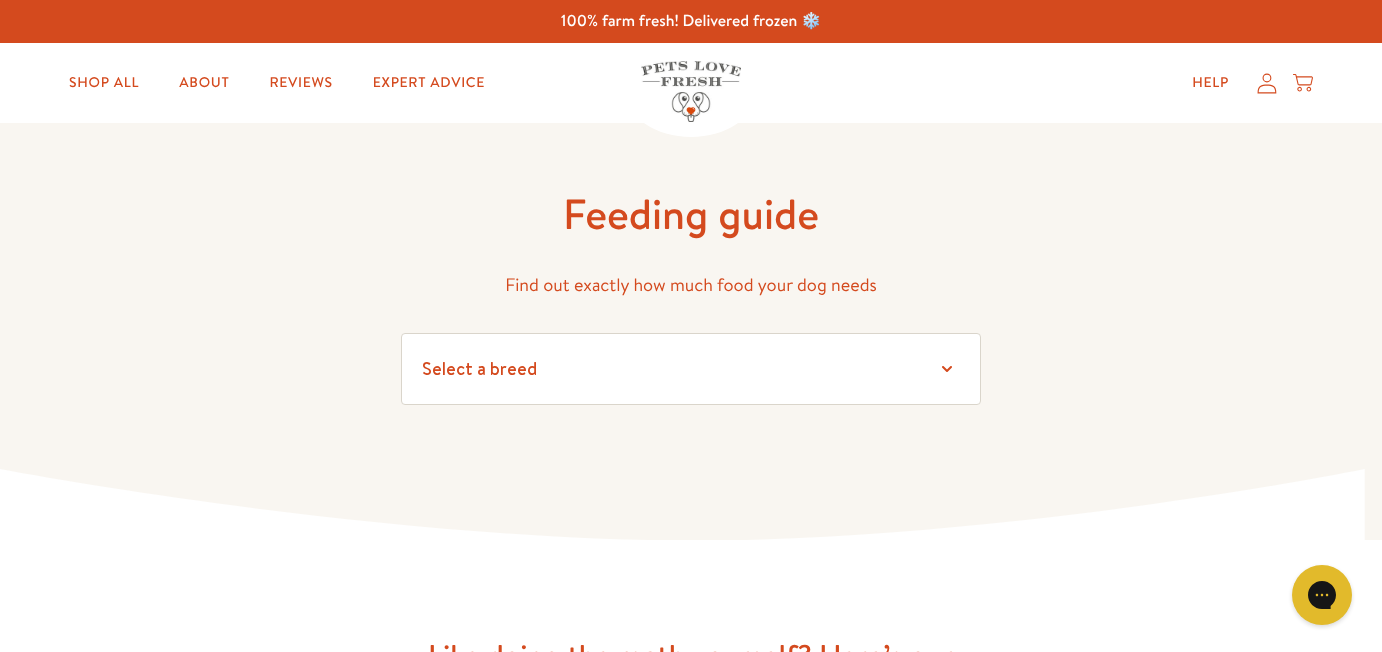 scroll, scrollTop: 0, scrollLeft: 0, axis: both 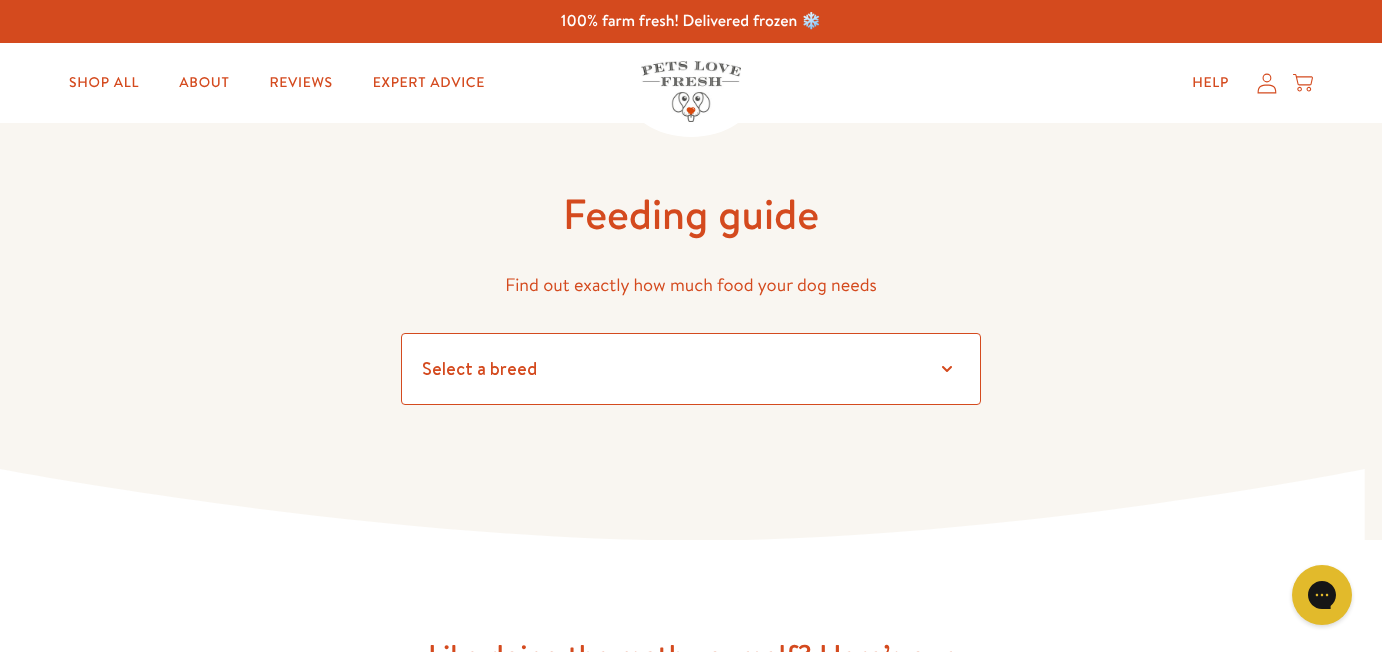 click on "Select a breed
Affenpinscher Afghan hound Airedale terrier Akita Alaskan Malamute American Staffordshire terrier American water spaniel Australian cattle dog Australian shepherd Australian terrier Basenji Basset hound Beagle Bearded collie Bedlington terrier Bernese mountain dog Bichon frise black and tan coonhound Bloodhound Border collie Border terrier Borzoi Boston terrier Bouvier des Flandres Boxer Briard Brittany Brussels griffon Bull terrier Bulldog Bullmastiff Cairn terrier Canaan dog Cavalier King Charles Spaniel Chesapeake Bay retriever Chihuahua Chinese crested Chinese shar-pei Chow chow Clumber spaniel Cocker spaniel Collie Curly-coated retriever Dachshund Dalmatian Doberman pinscher English cocker spaniel English setter English springer spaniel English toy spaniel Eskimo dog Finnish spitz Flat-coated retriever Fox terrier Foxhound French bulldog German shepherd German shorthaired pointer German wirehaired pointer Golden retriever Gordon setter Great Dane Pug" at bounding box center (691, 369) 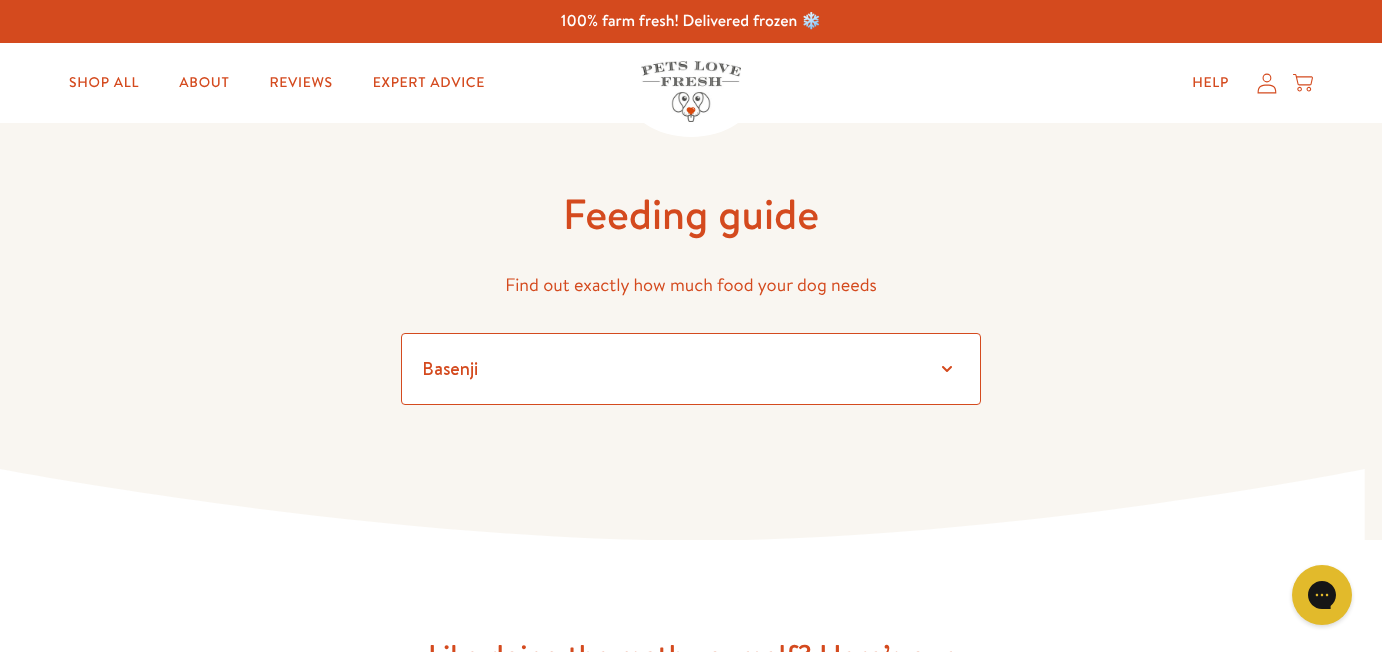 click on "Select a breed
Affenpinscher Afghan hound Airedale terrier Akita Alaskan Malamute American Staffordshire terrier American water spaniel Australian cattle dog Australian shepherd Australian terrier Basenji Basset hound Beagle Bearded collie Bedlington terrier Bernese mountain dog Bichon frise black and tan coonhound Bloodhound Border collie Border terrier Borzoi Boston terrier Bouvier des Flandres Boxer Briard Brittany Brussels griffon Bull terrier Bulldog Bullmastiff Cairn terrier Canaan dog Cavalier King Charles Spaniel Chesapeake Bay retriever Chihuahua Chinese crested Chinese shar-pei Chow chow Clumber spaniel Cocker spaniel Collie Curly-coated retriever Dachshund Dalmatian Doberman pinscher English cocker spaniel English setter English springer spaniel English toy spaniel Eskimo dog Finnish spitz Flat-coated retriever Fox terrier Foxhound French bulldog German shepherd German shorthaired pointer German wirehaired pointer Golden retriever Gordon setter Great Dane Pug" at bounding box center [691, 369] 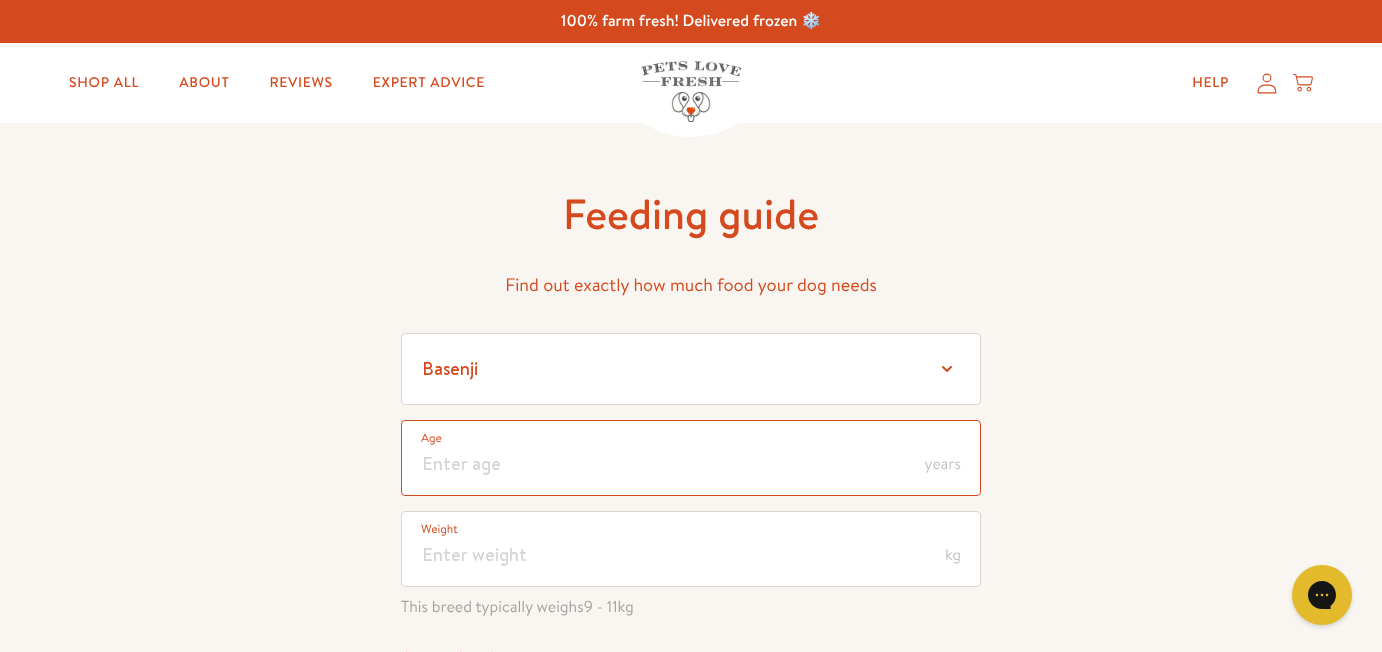click at bounding box center [691, 458] 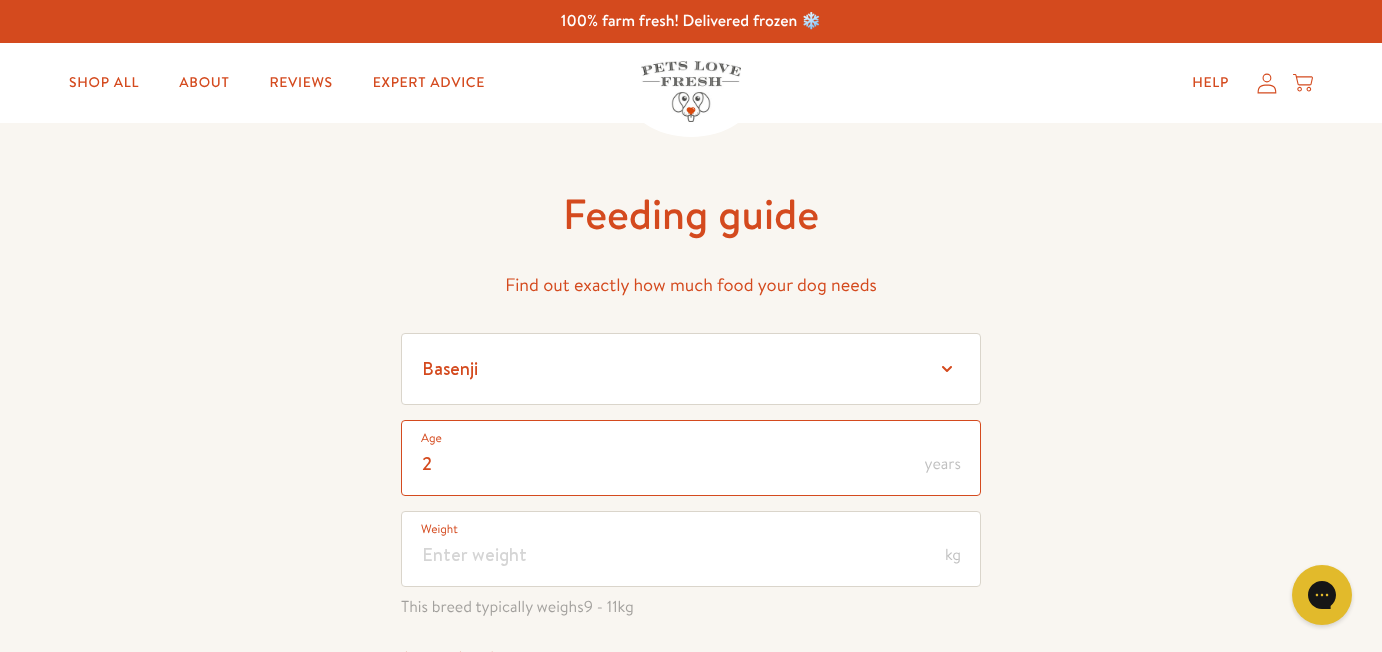 type on "2" 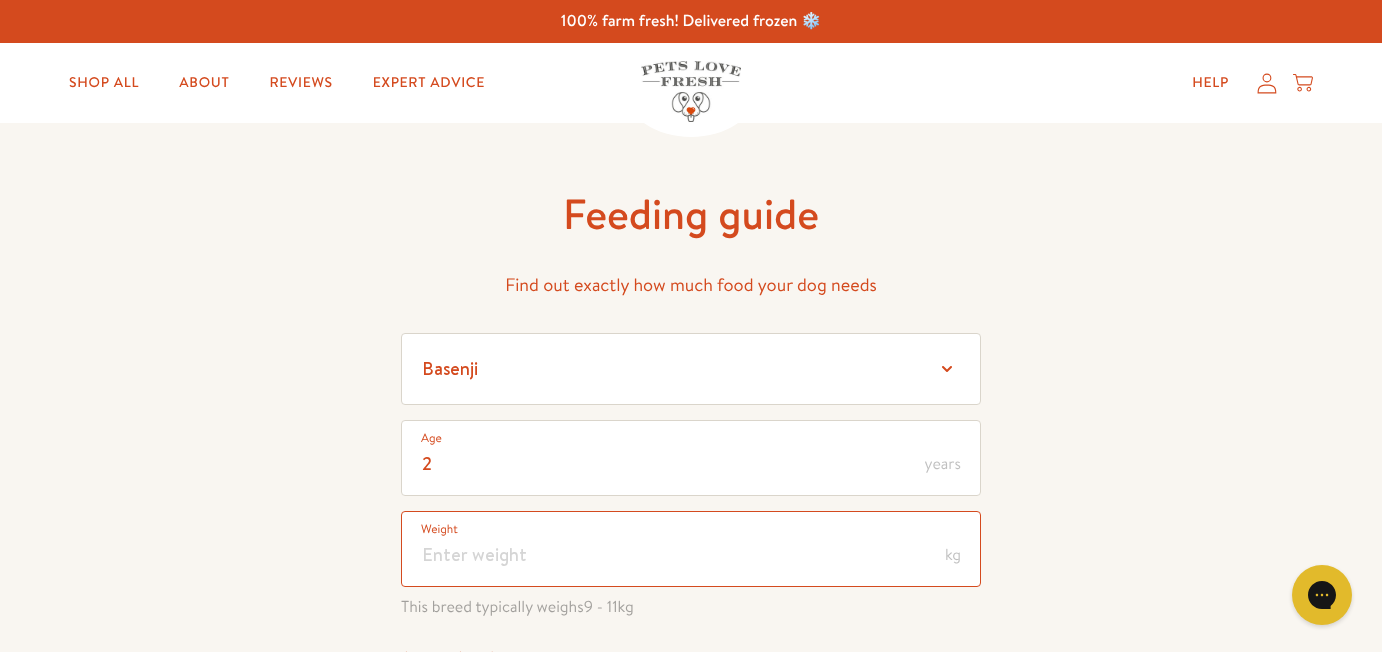 click at bounding box center [691, 549] 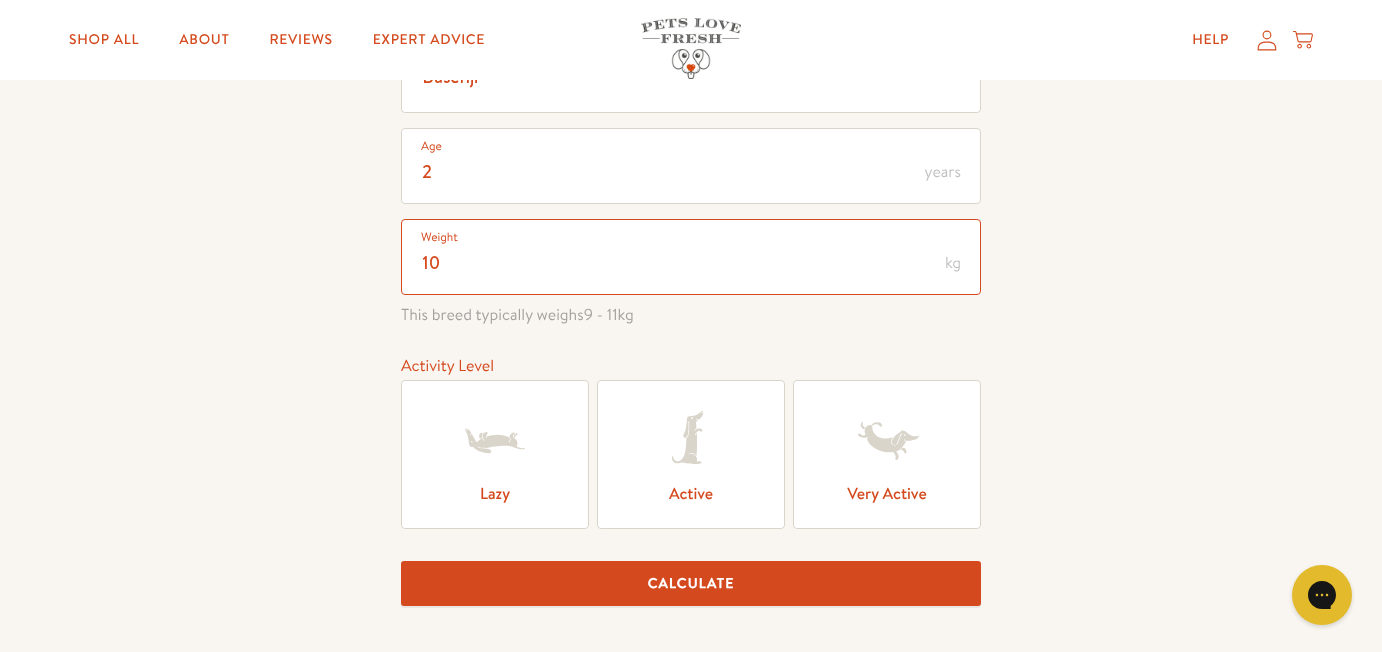 scroll, scrollTop: 300, scrollLeft: 0, axis: vertical 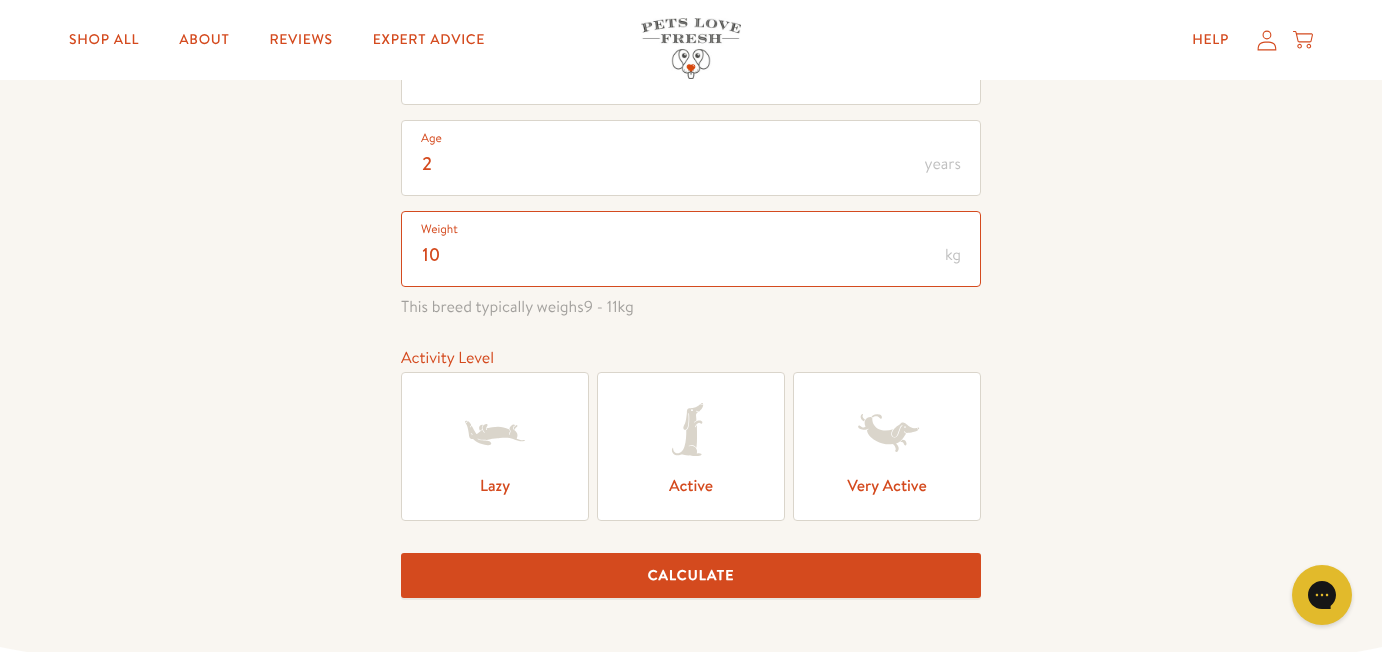 type on "10" 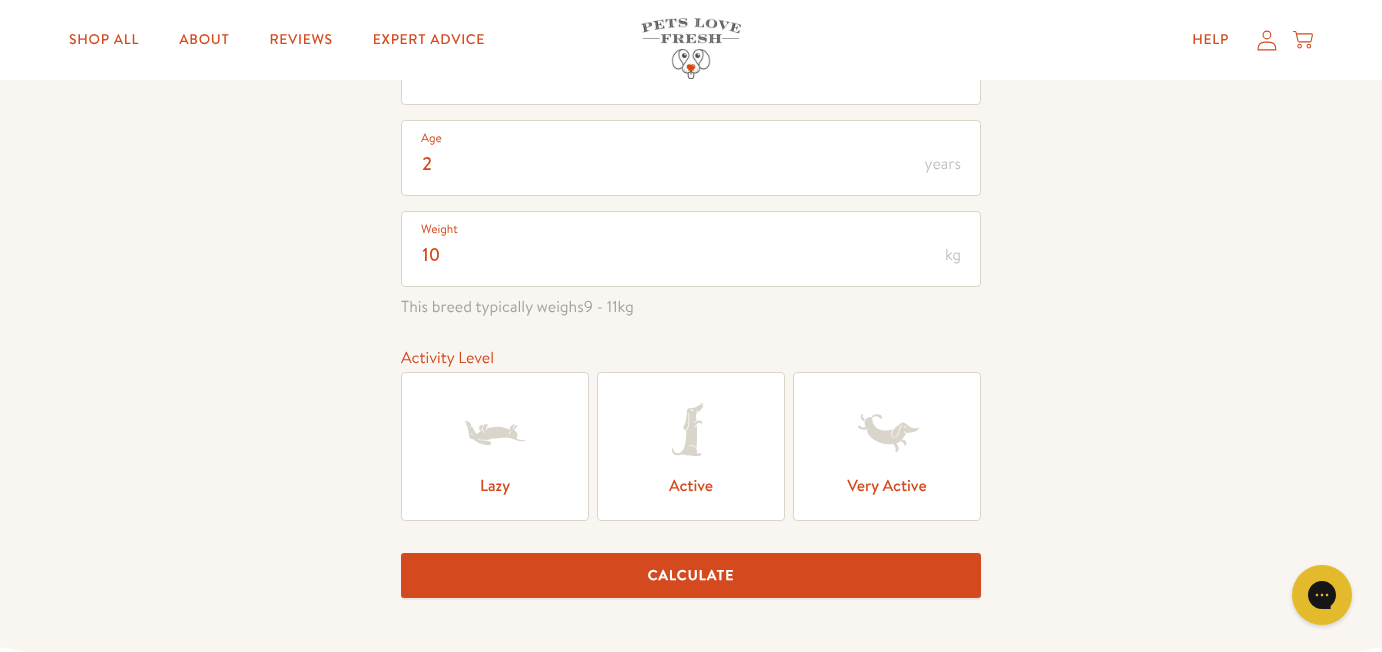 click 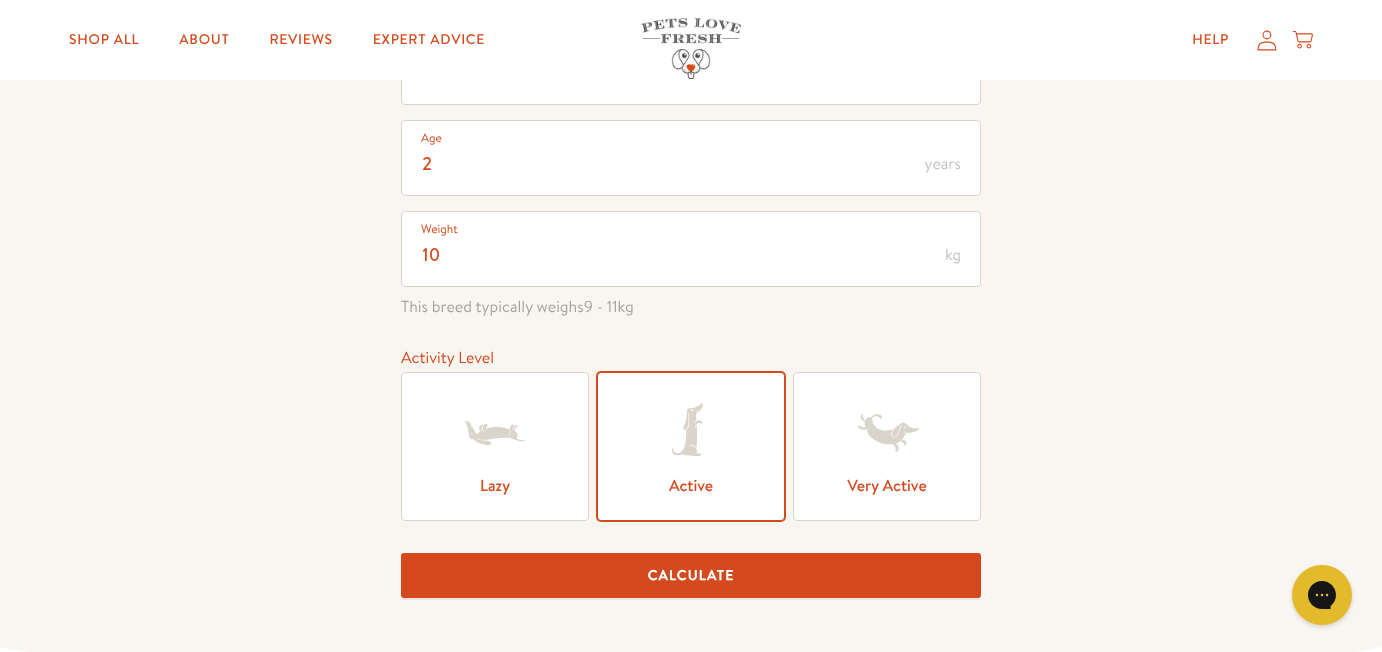 click on "Calculate" at bounding box center [691, 575] 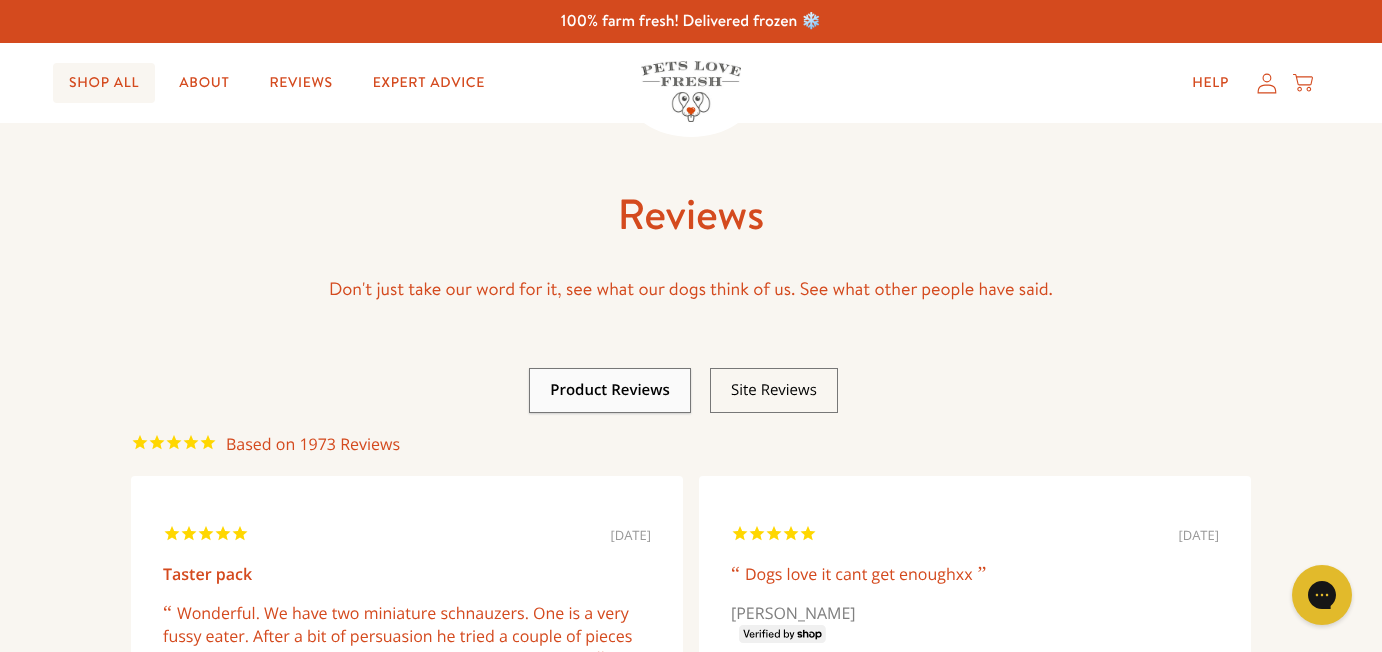 click on "Shop All" at bounding box center [104, 83] 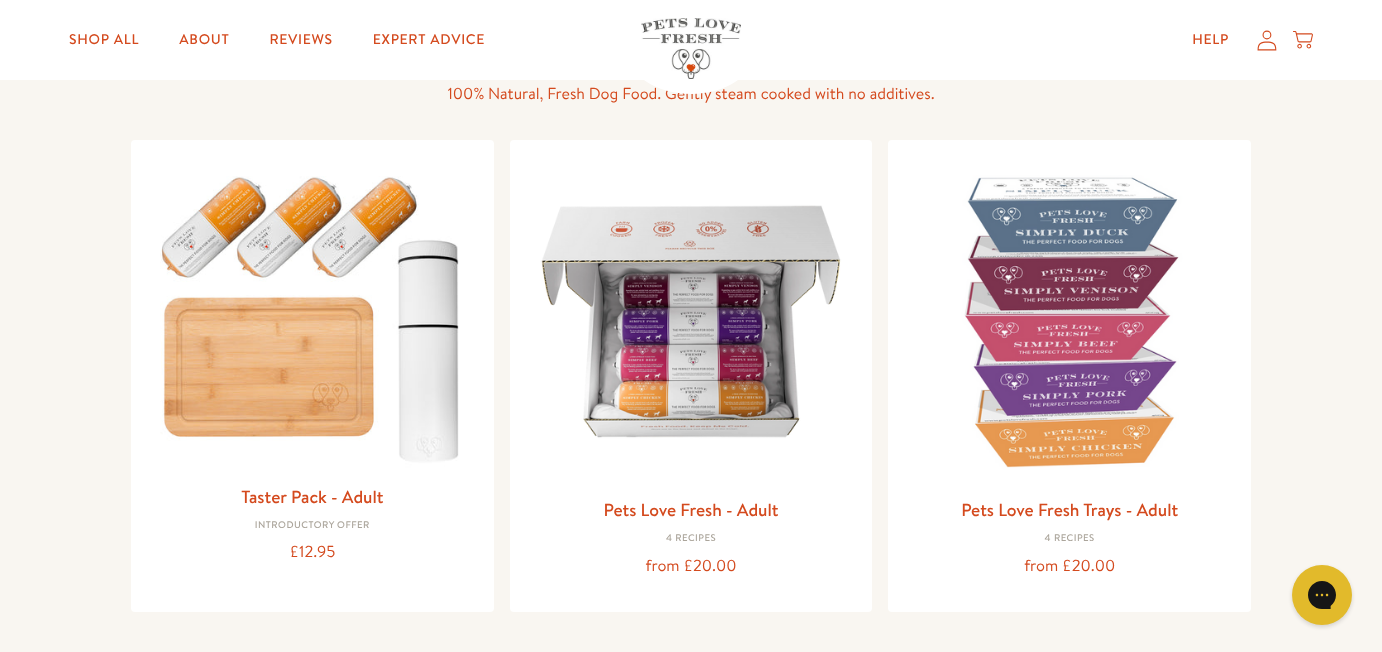 scroll, scrollTop: 200, scrollLeft: 0, axis: vertical 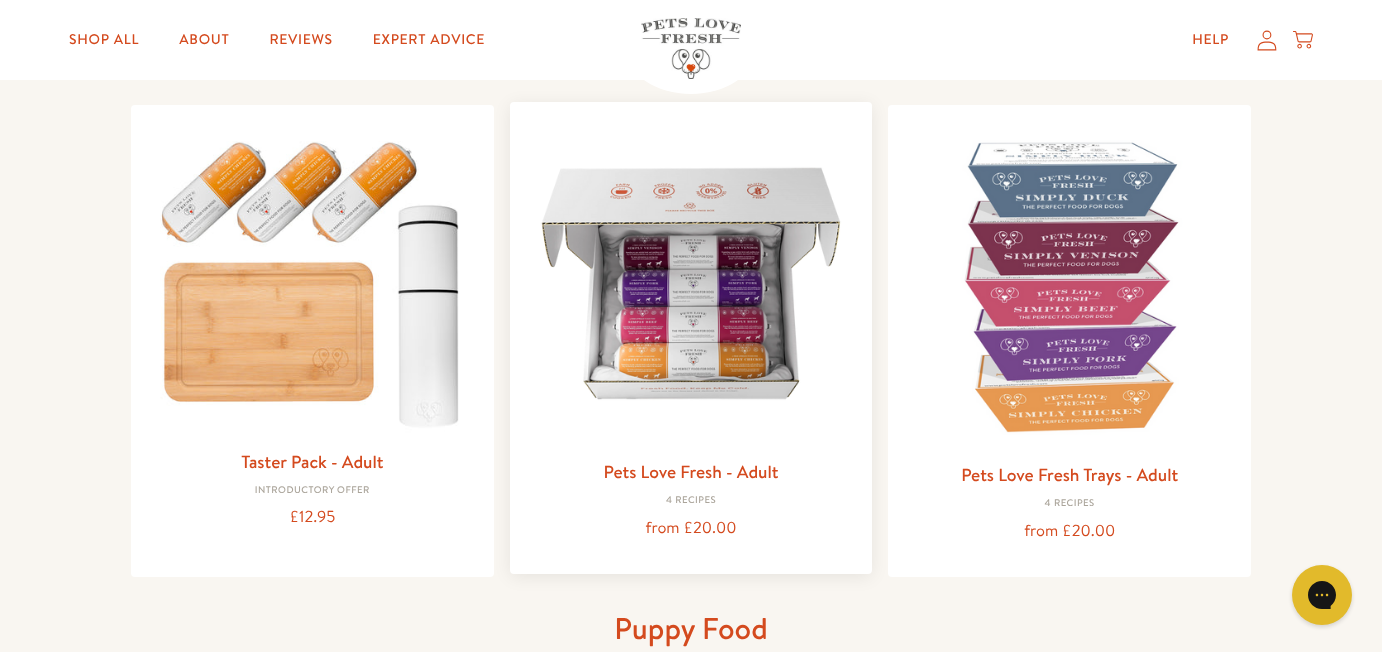 click at bounding box center (691, 283) 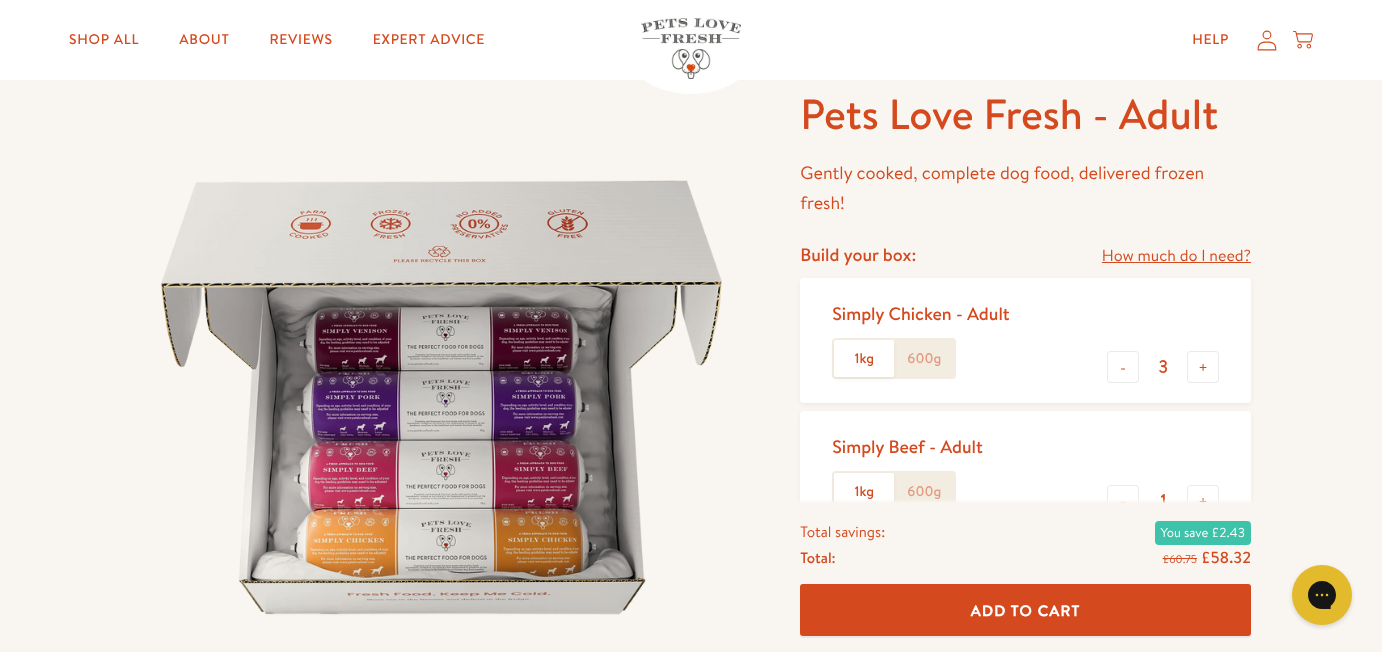 scroll, scrollTop: 200, scrollLeft: 0, axis: vertical 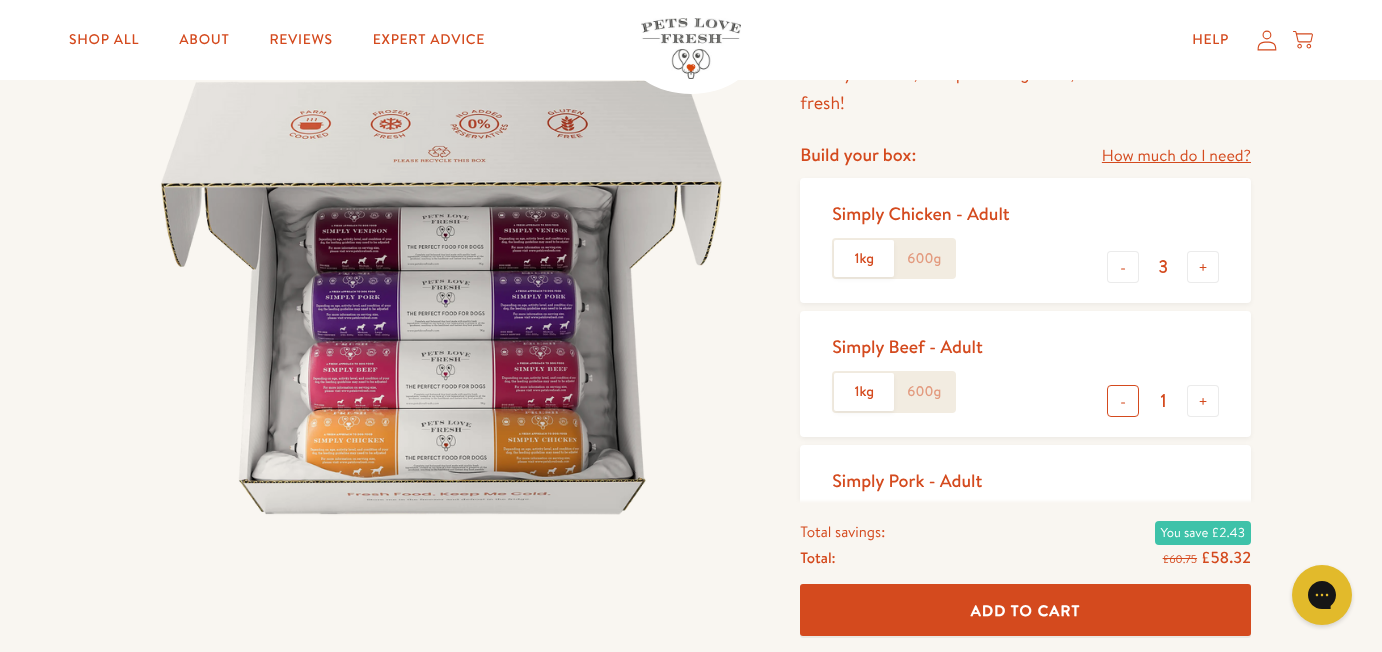 click on "-" at bounding box center (1123, 401) 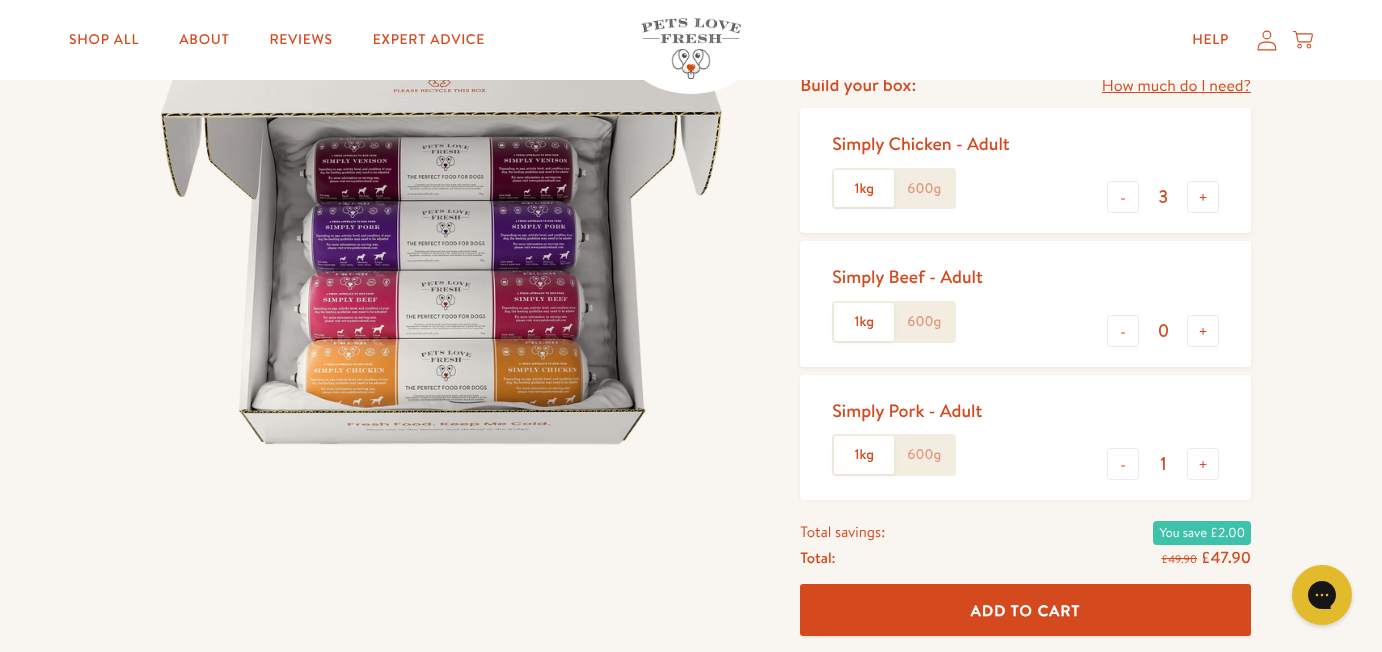 scroll, scrollTop: 400, scrollLeft: 0, axis: vertical 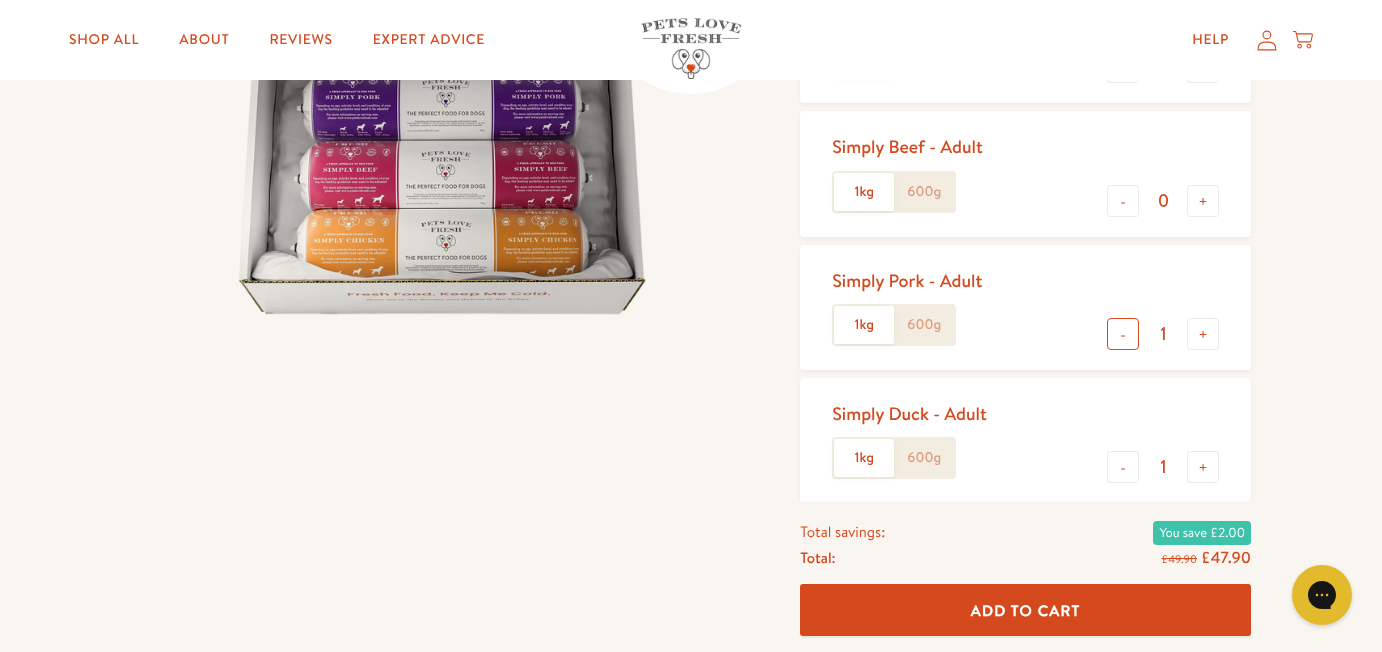 click on "-" at bounding box center (1123, 334) 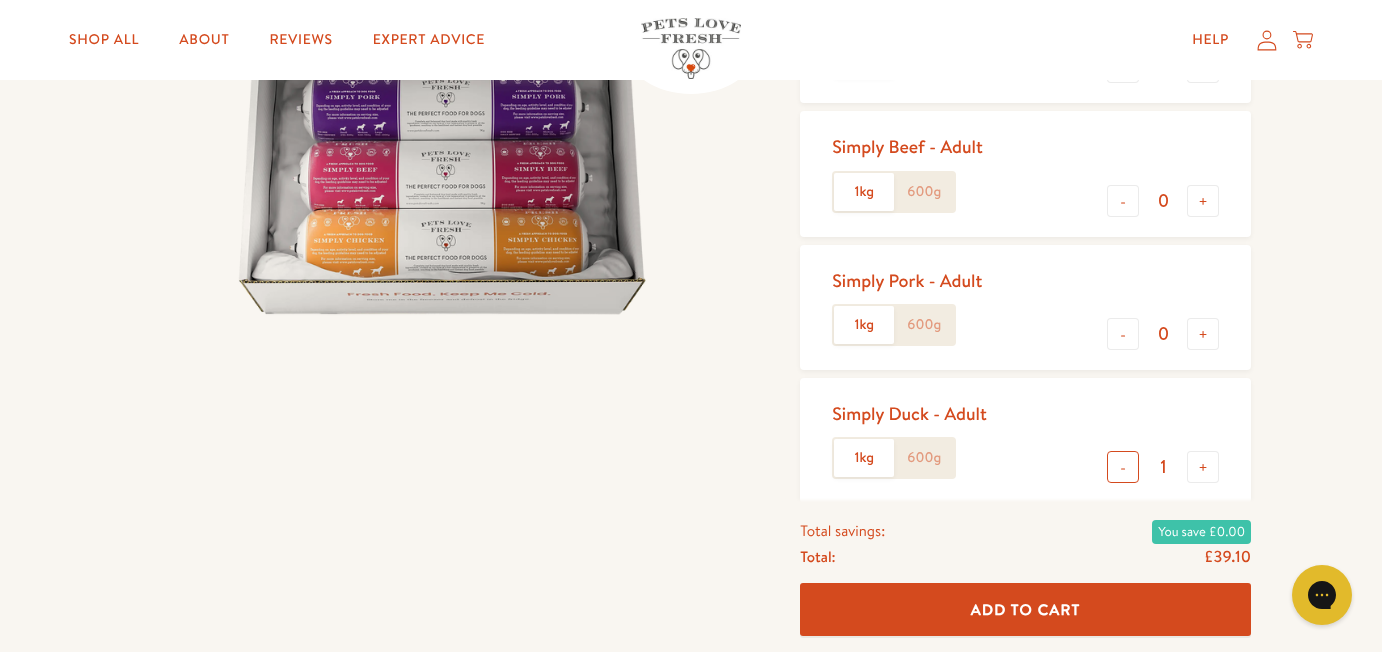 click on "-" at bounding box center [1123, 467] 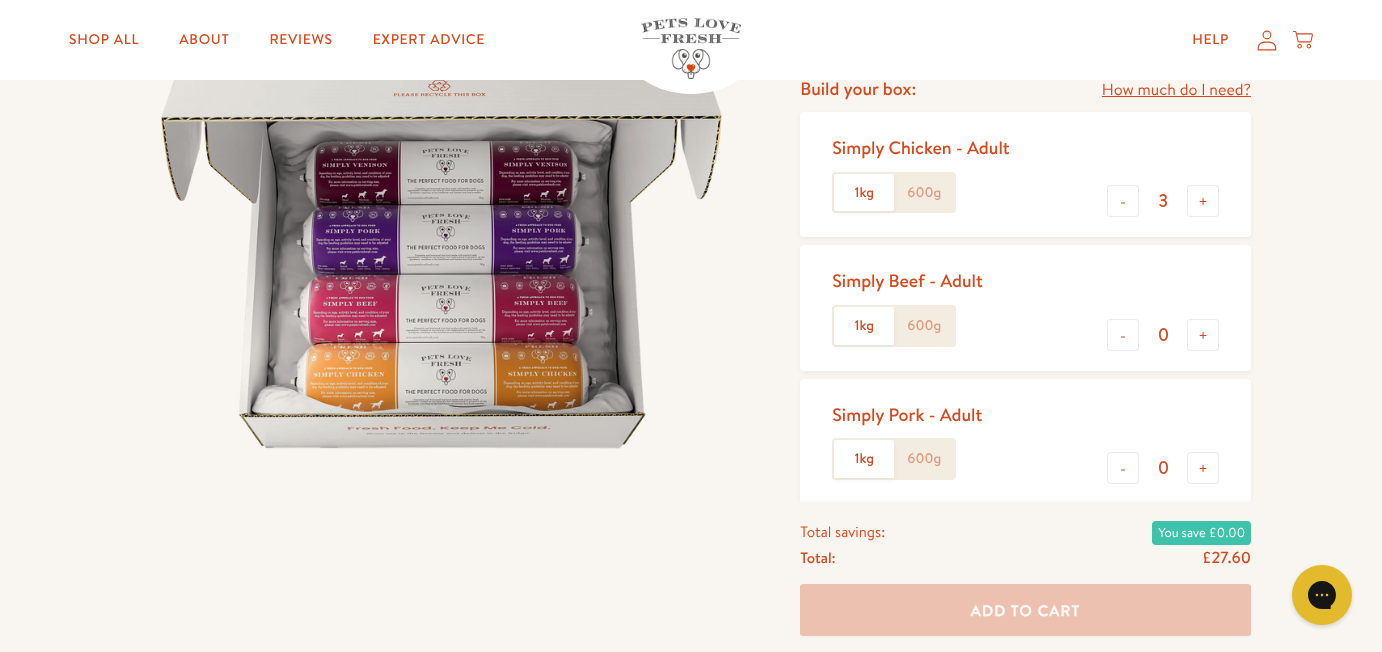 scroll, scrollTop: 300, scrollLeft: 0, axis: vertical 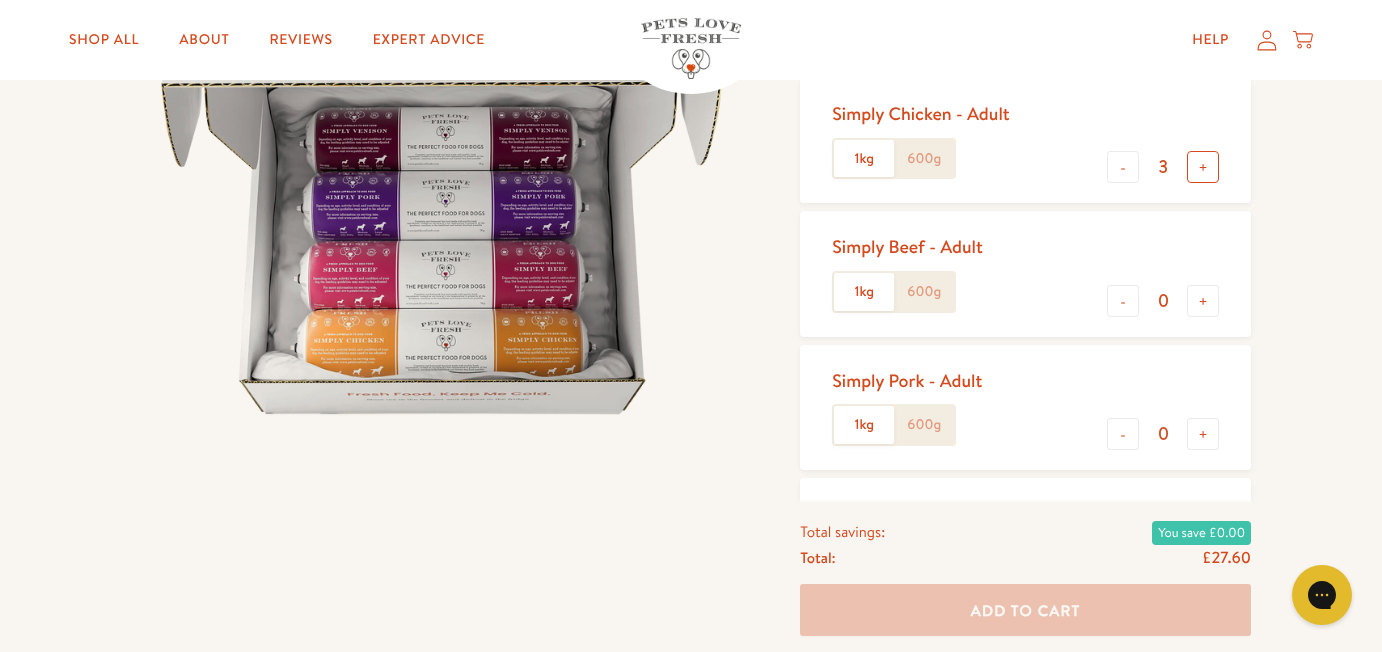 click on "+" at bounding box center (1203, 167) 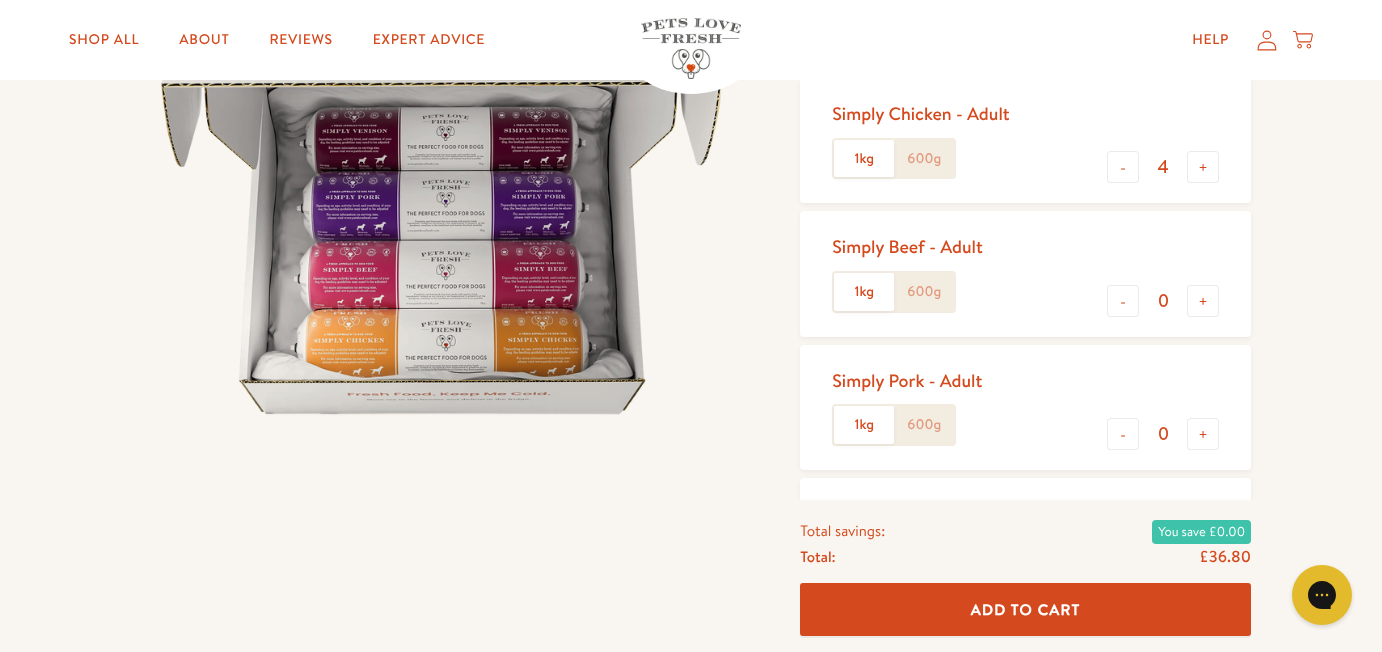click on "Add To Cart" at bounding box center (1026, 609) 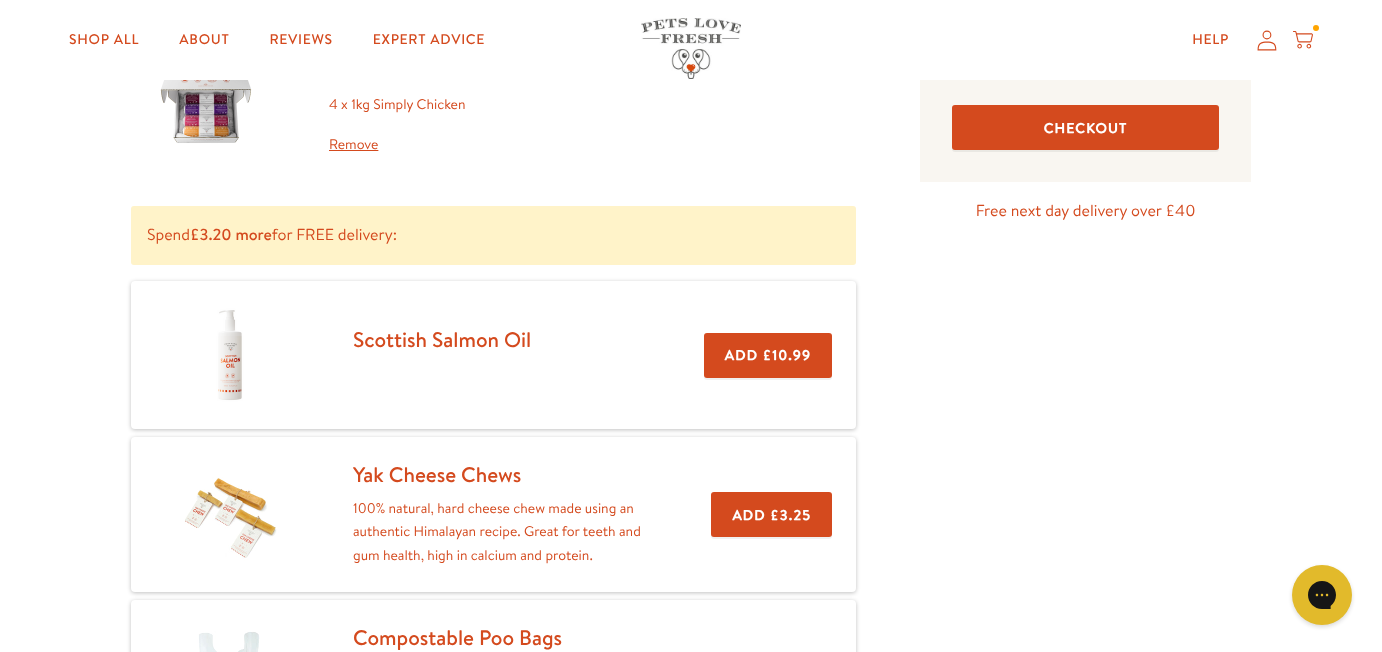 scroll, scrollTop: 200, scrollLeft: 0, axis: vertical 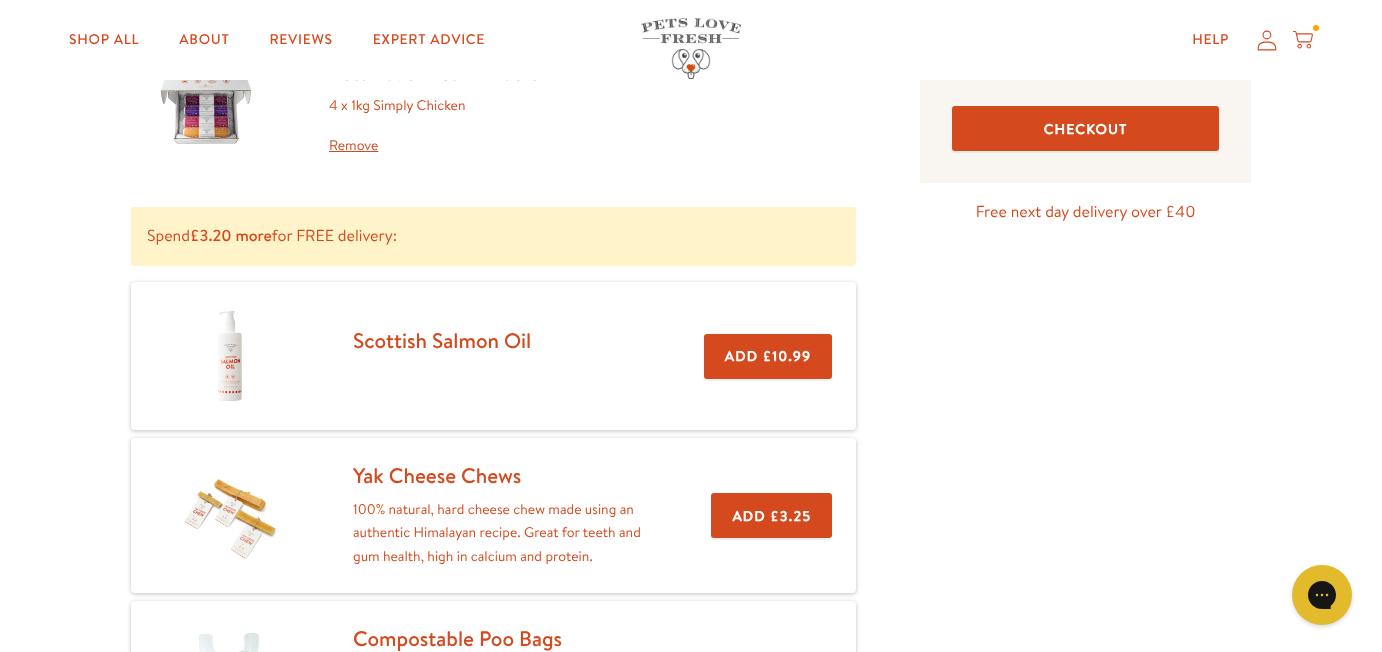 click on "Scottish Salmon Oil" at bounding box center [442, 340] 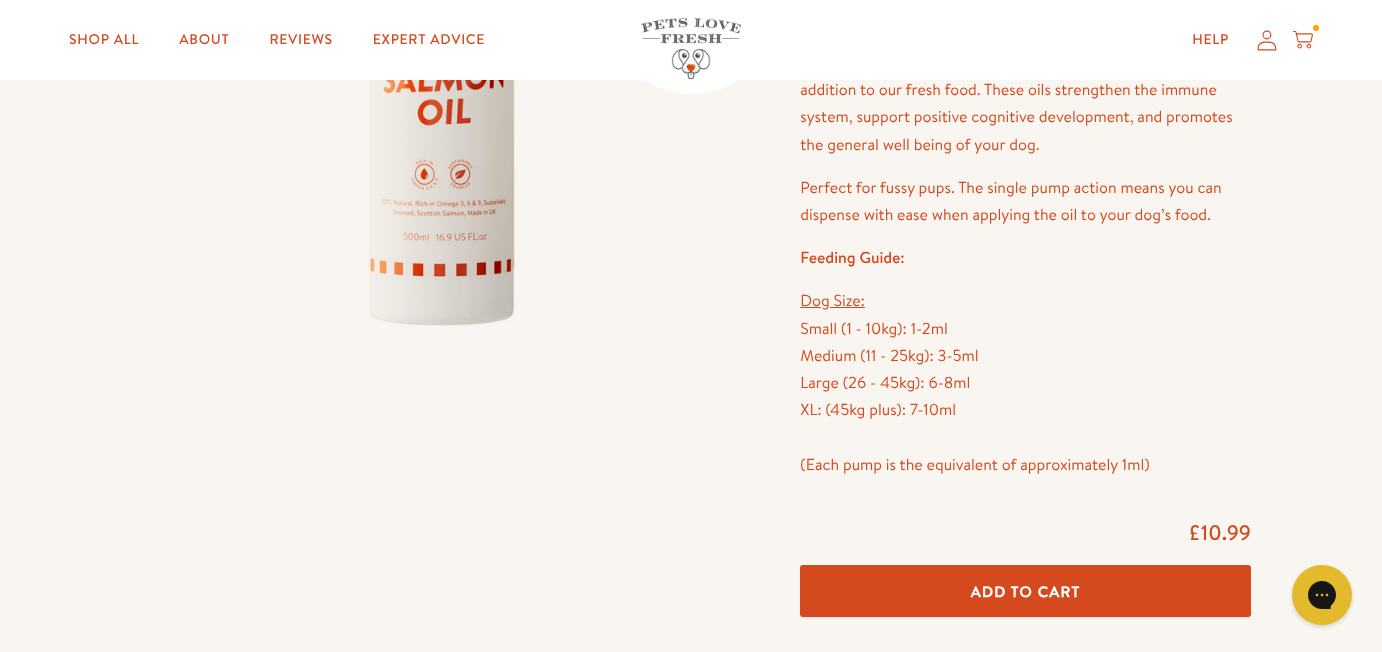 scroll, scrollTop: 500, scrollLeft: 0, axis: vertical 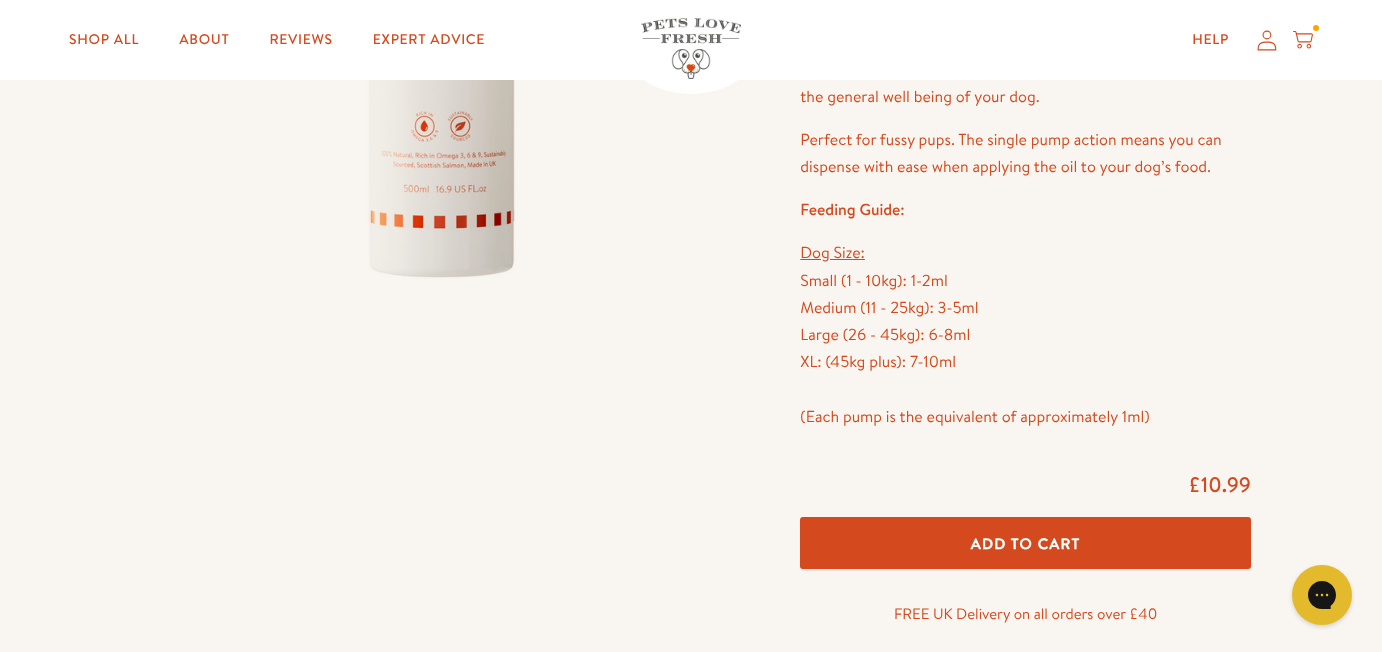 click on "Add To Cart" at bounding box center (1026, 543) 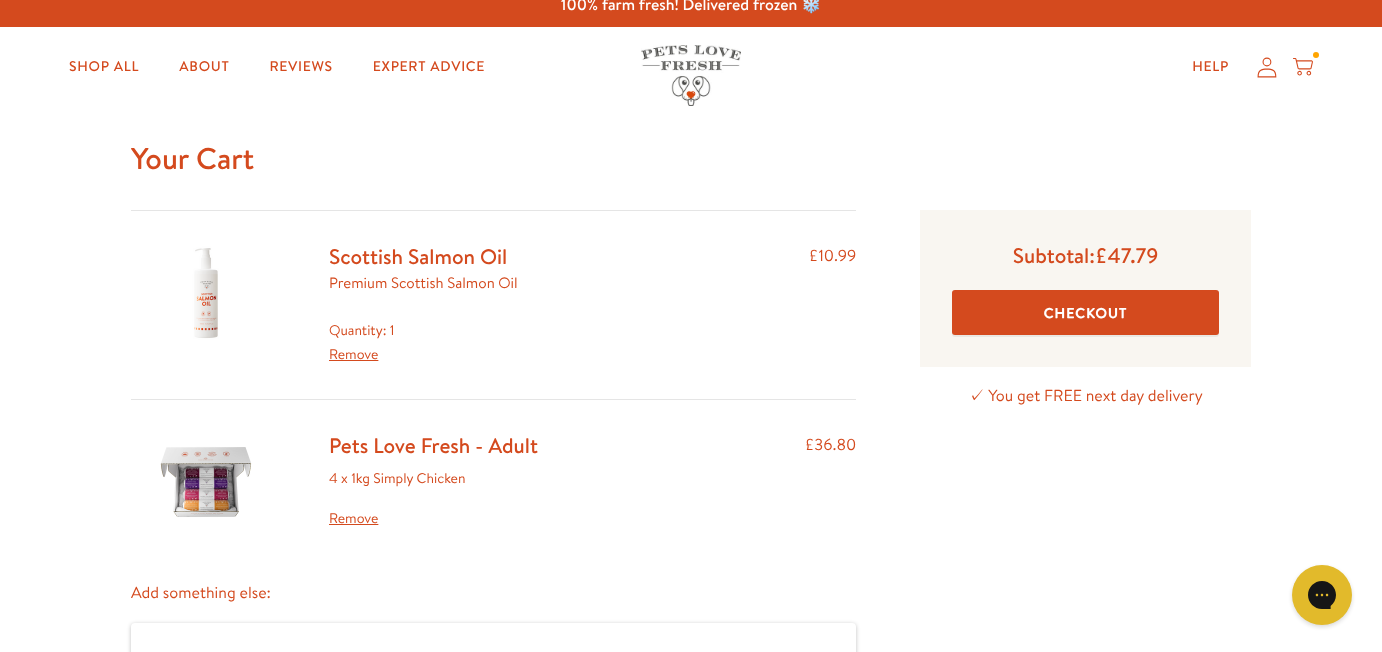 scroll, scrollTop: 0, scrollLeft: 0, axis: both 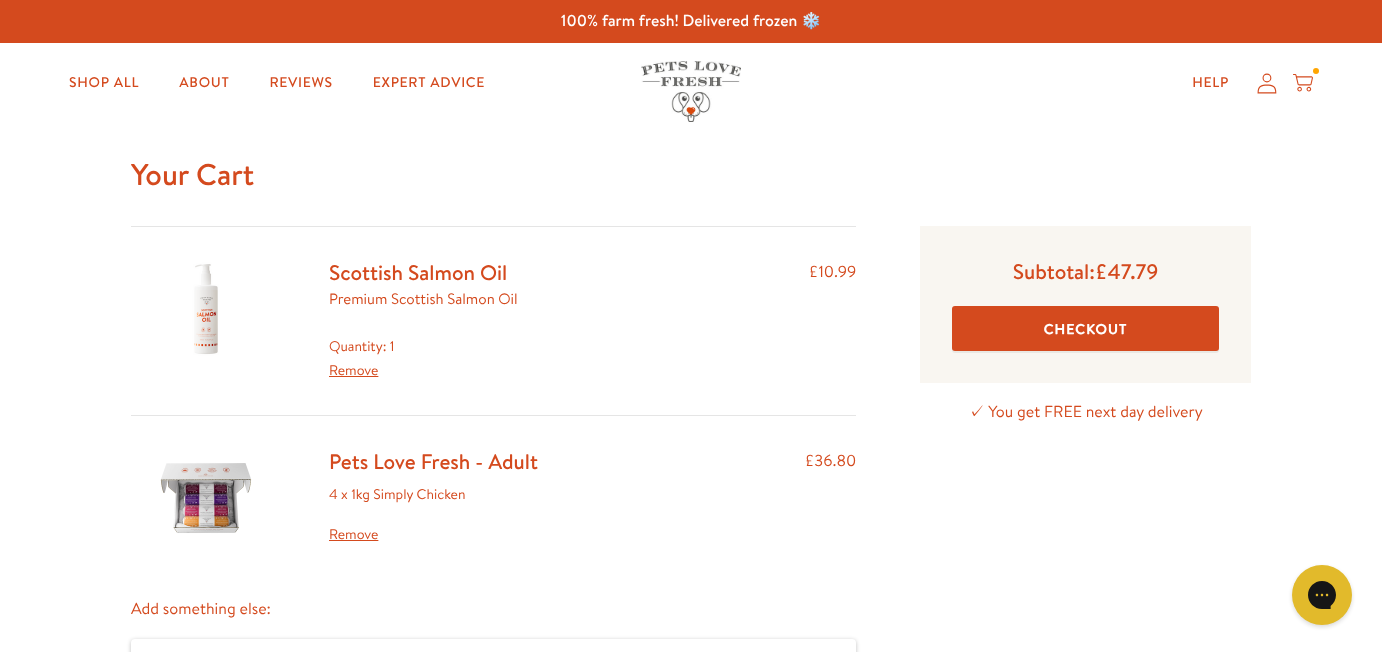 click on "Checkout" at bounding box center [1085, 328] 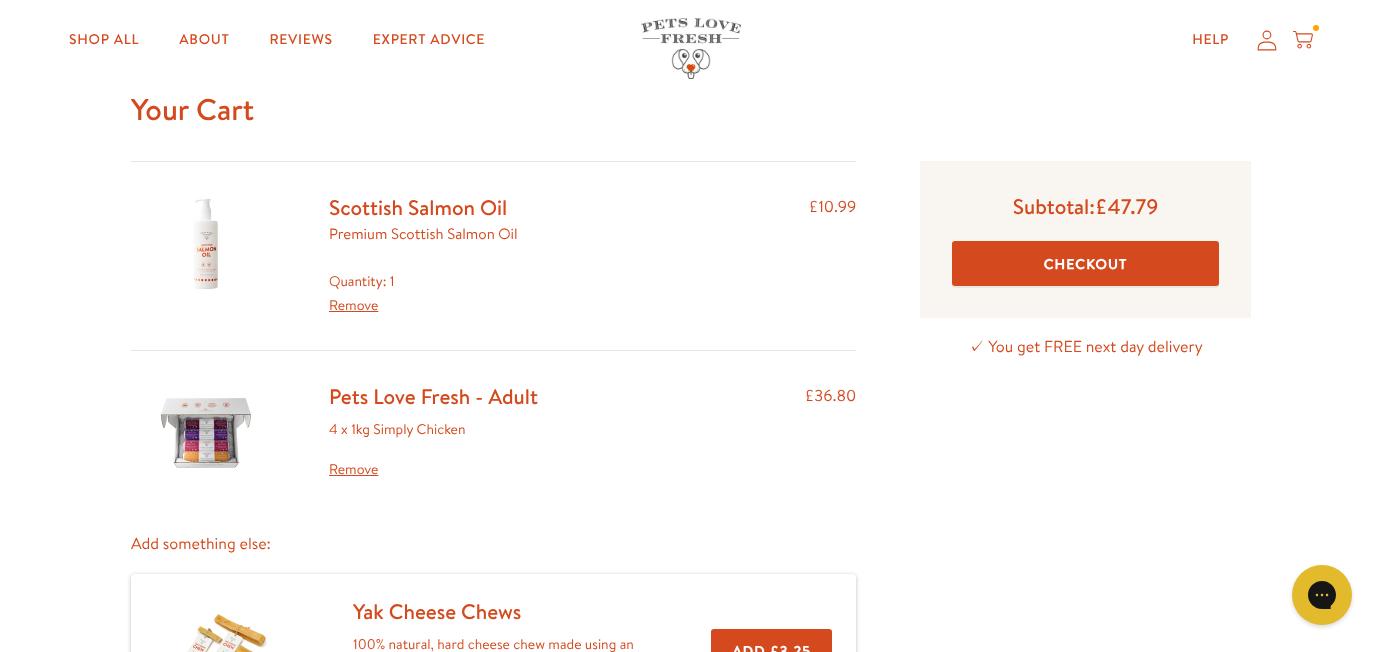 scroll, scrollTop: 100, scrollLeft: 0, axis: vertical 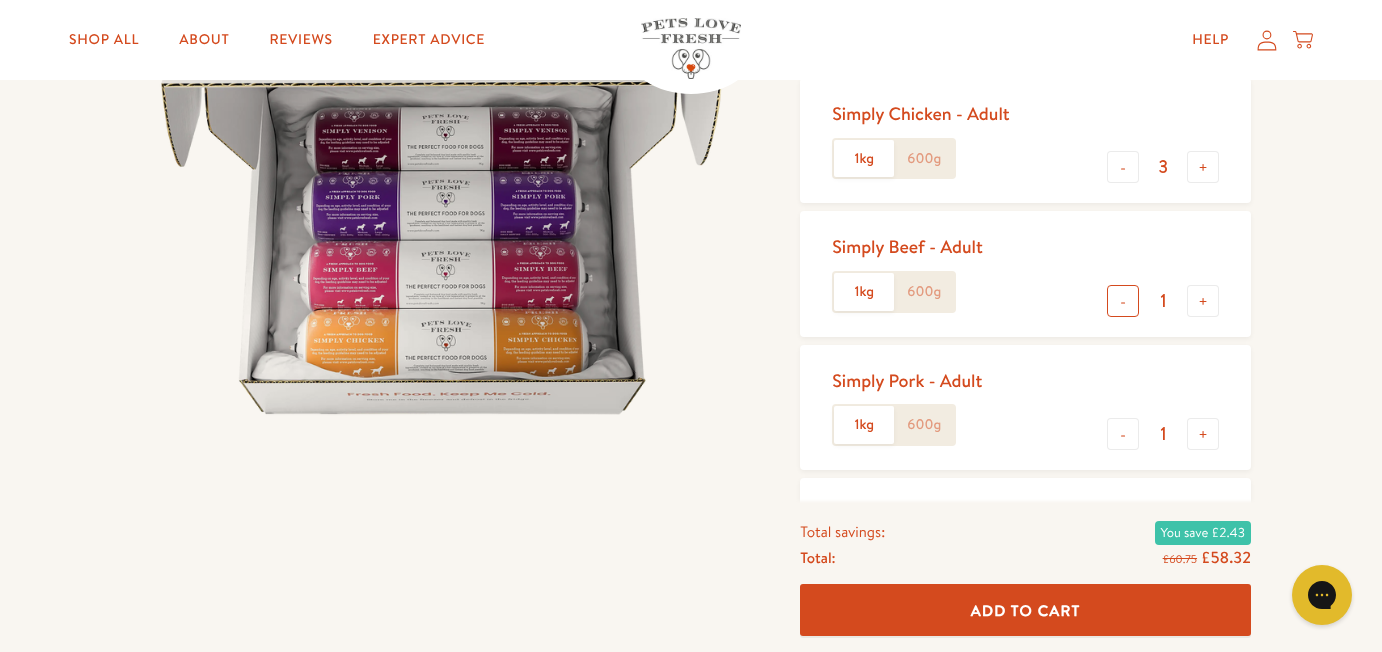 click on "-" at bounding box center [1123, 301] 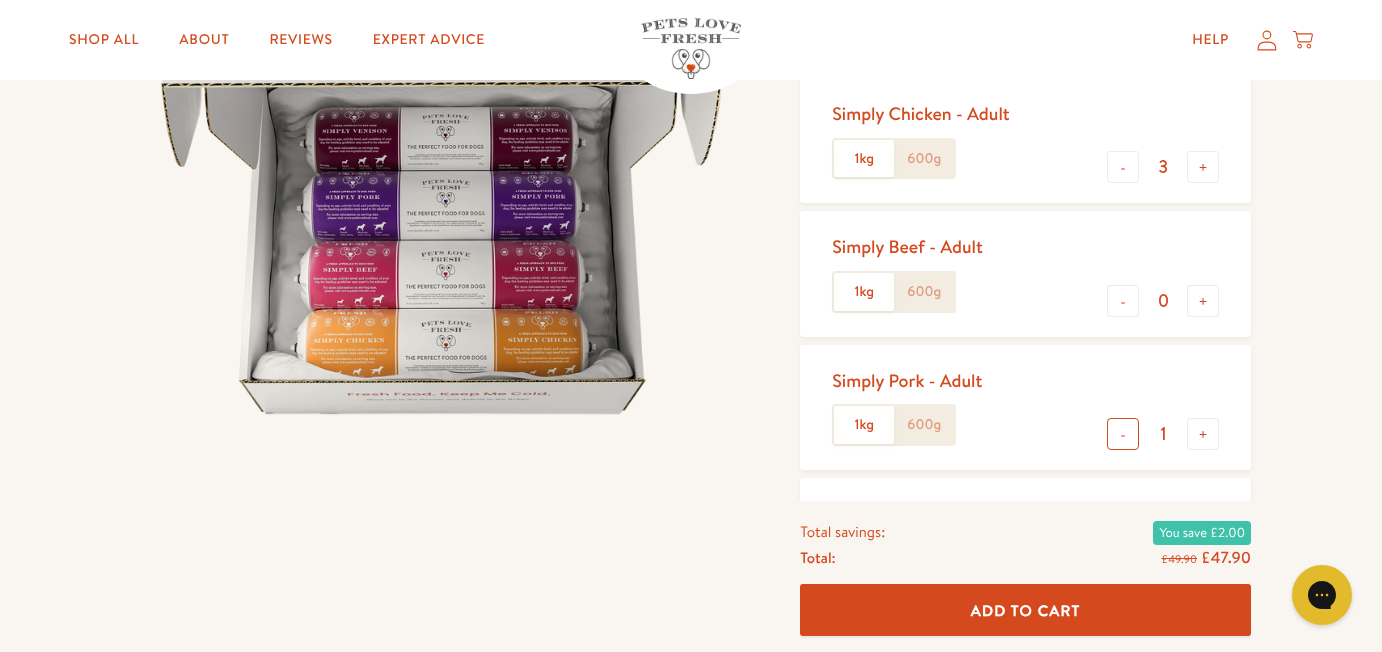 click on "-" at bounding box center [1123, 434] 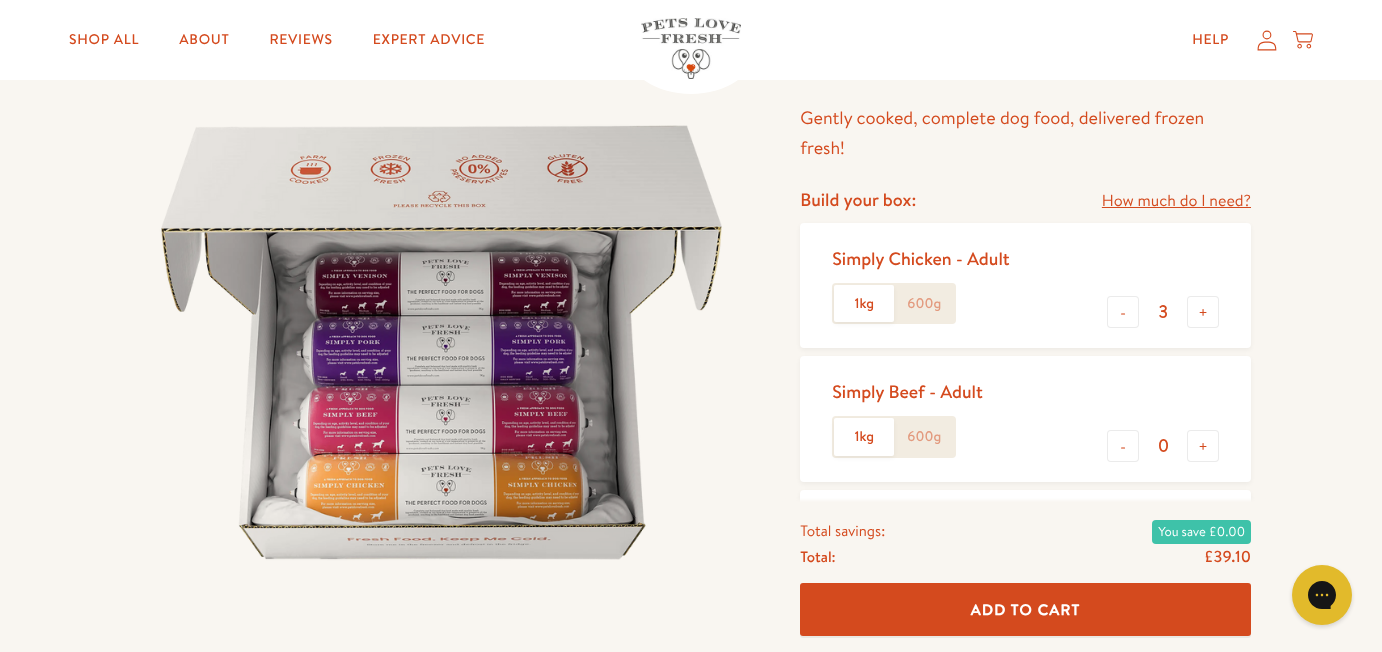 scroll, scrollTop: 200, scrollLeft: 0, axis: vertical 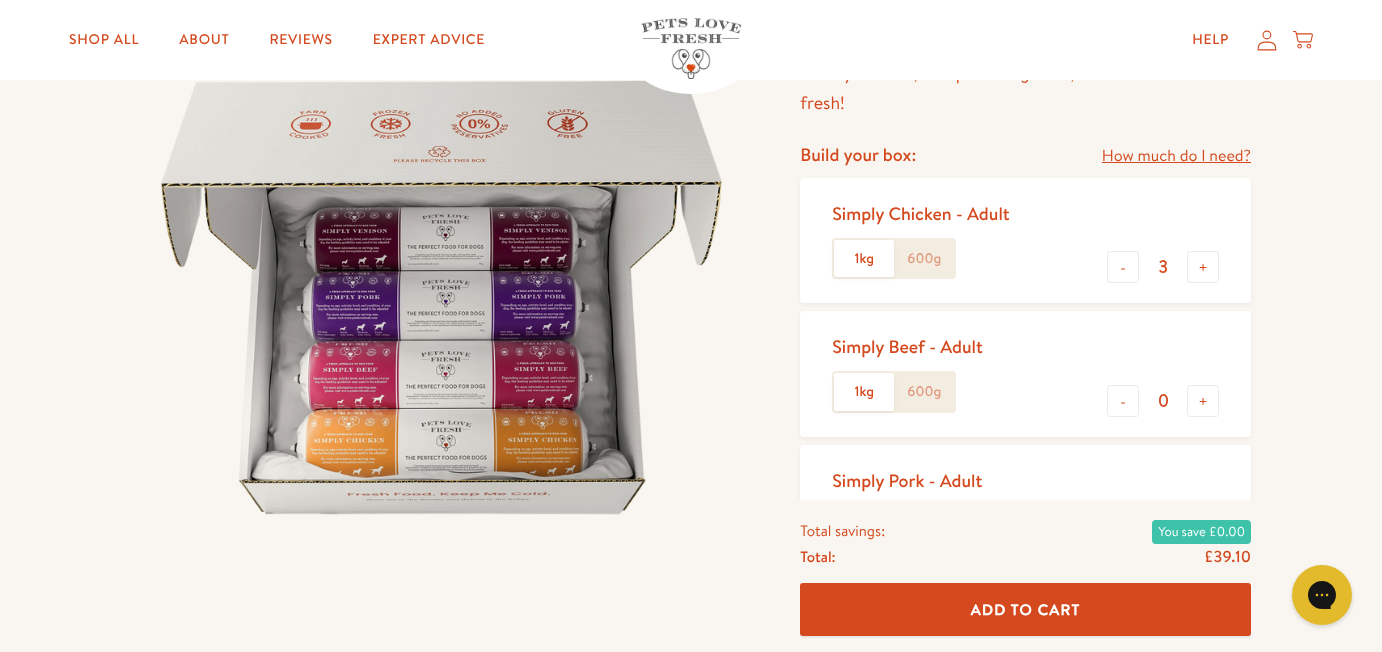 click on "600g" 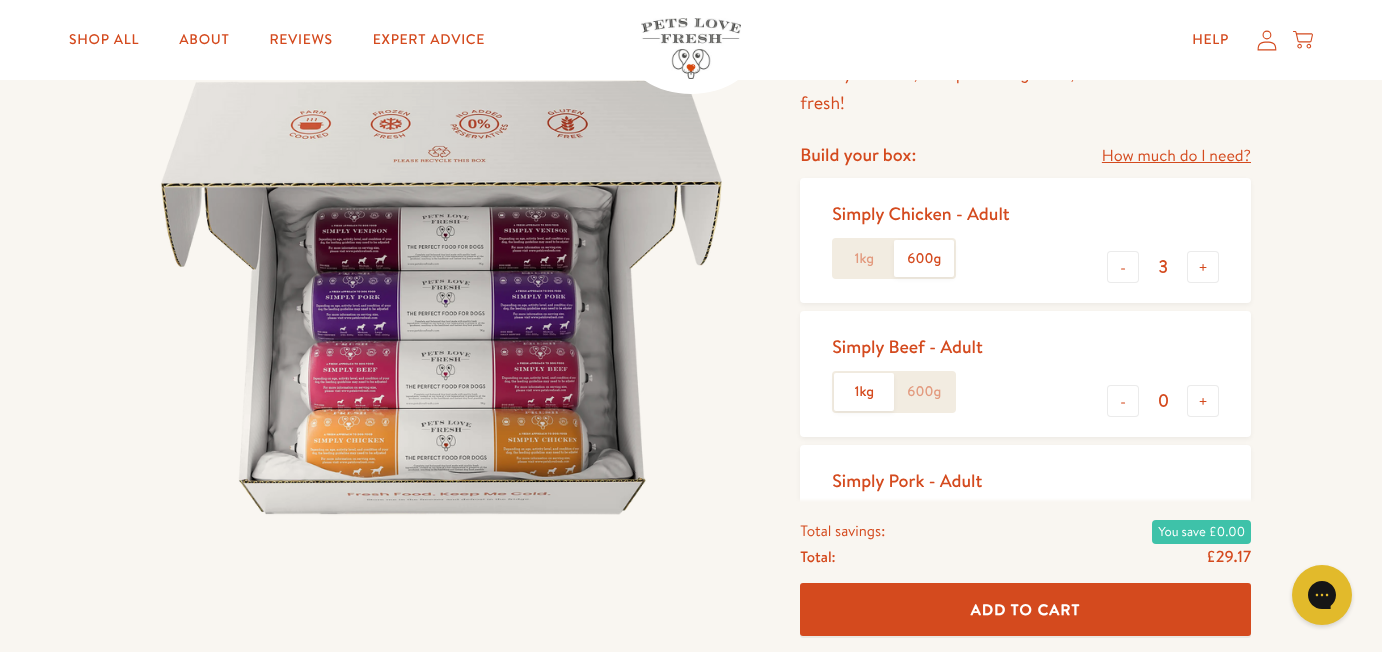 click on "600g" 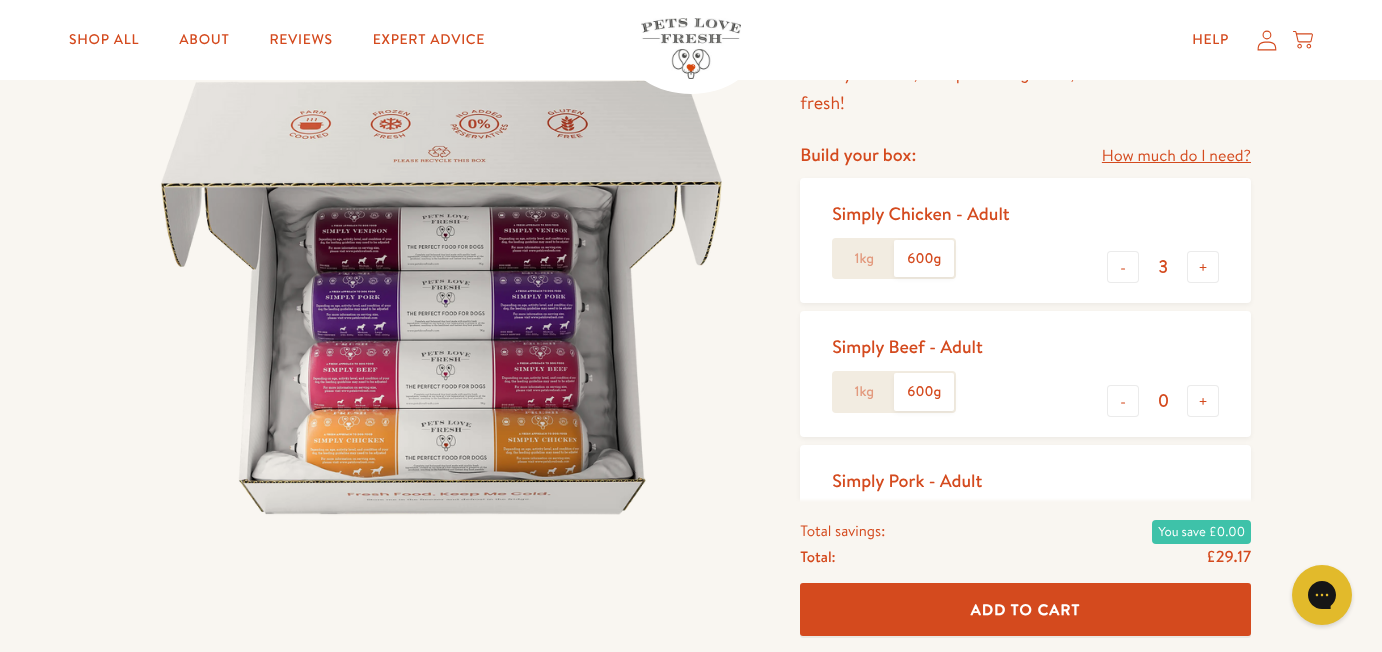 click on "Simply Beef - Adult
1kg
600g
-
0
+" at bounding box center (1025, 373) 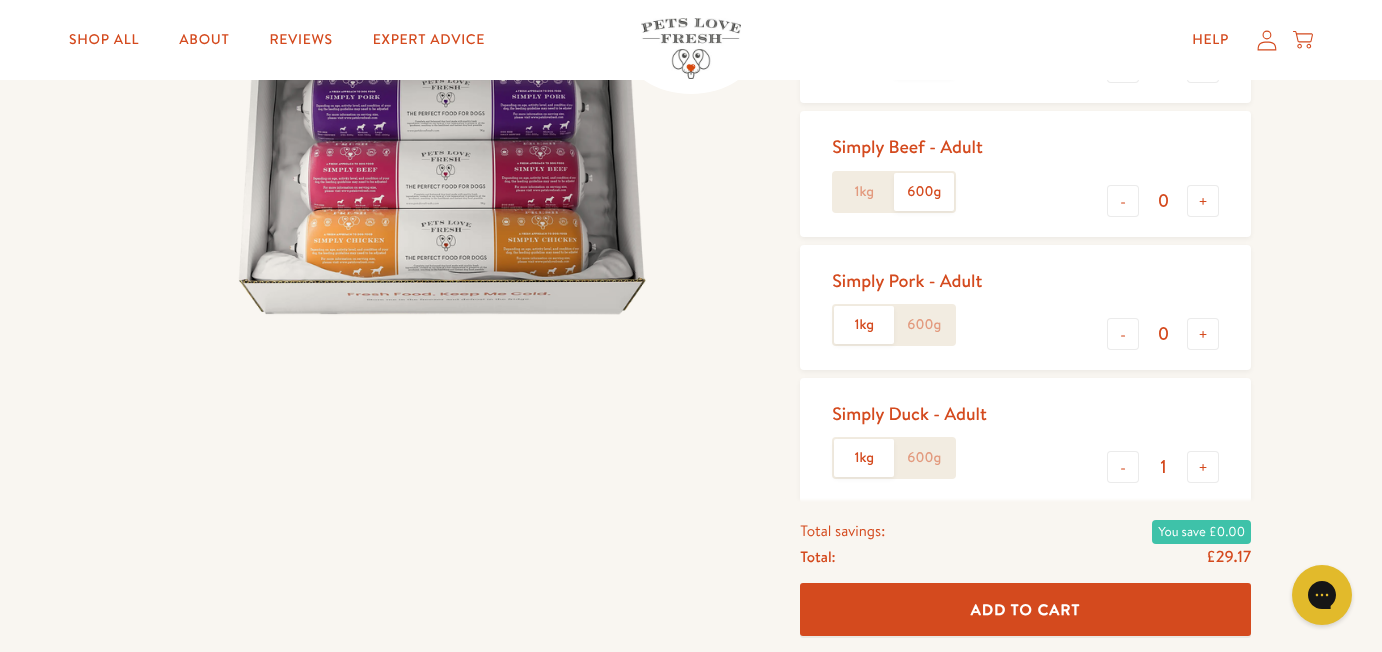 scroll, scrollTop: 500, scrollLeft: 0, axis: vertical 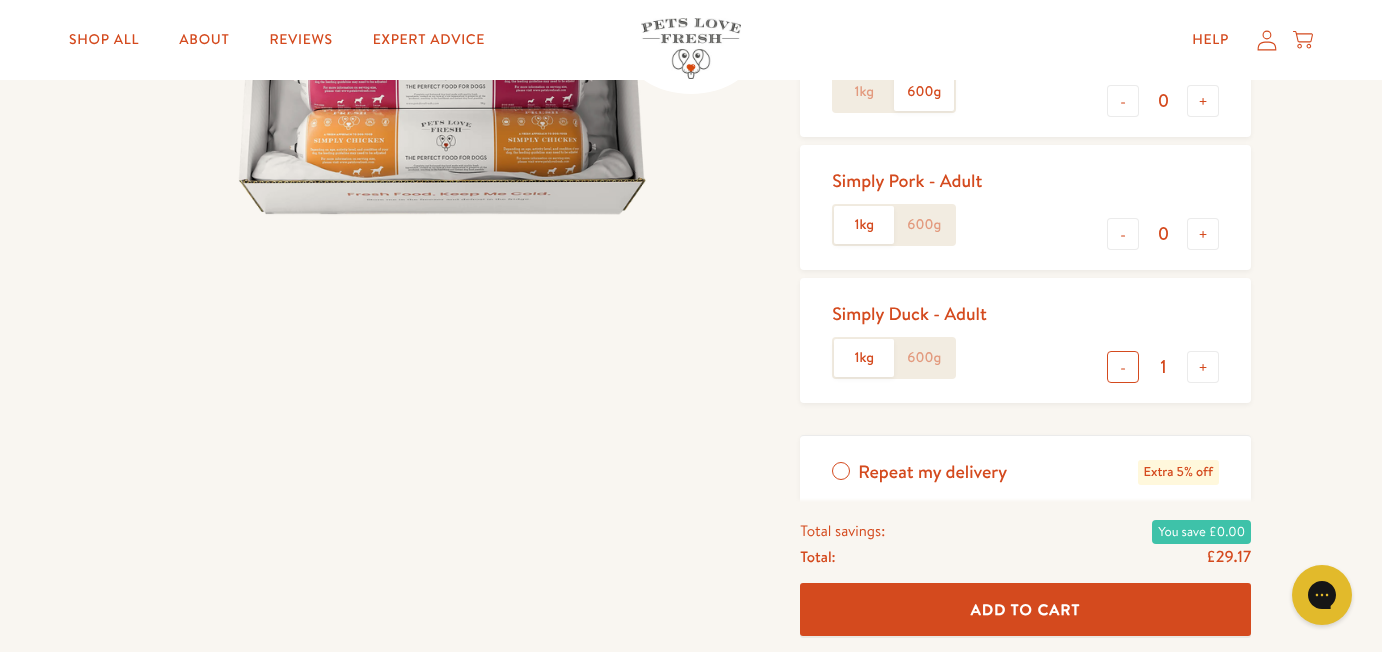 click on "-" at bounding box center [1123, 367] 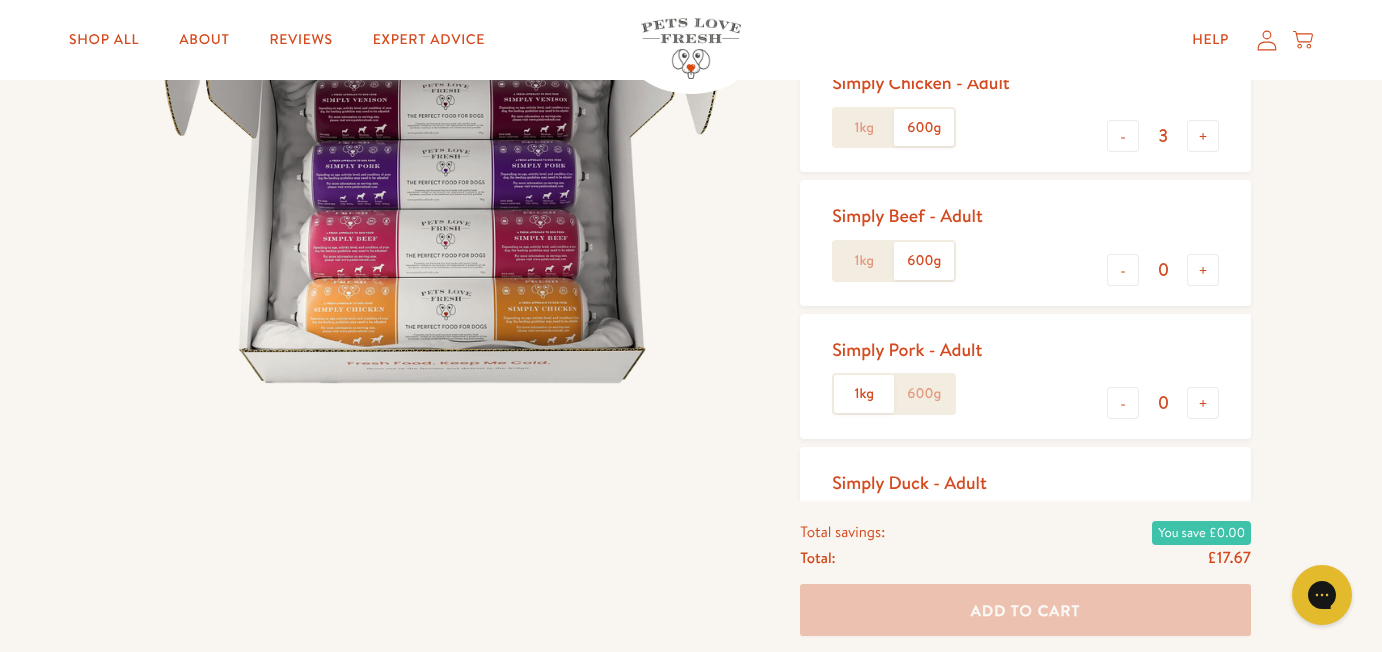 scroll, scrollTop: 300, scrollLeft: 0, axis: vertical 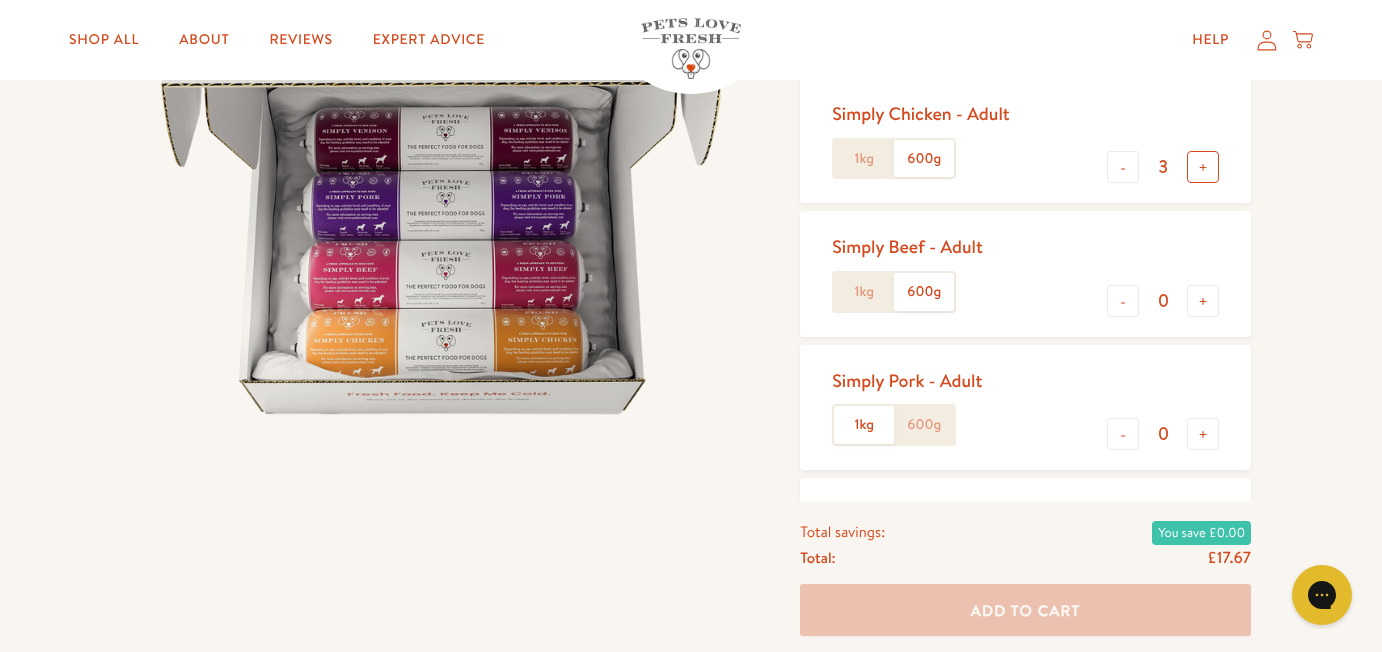 click on "+" at bounding box center (1203, 167) 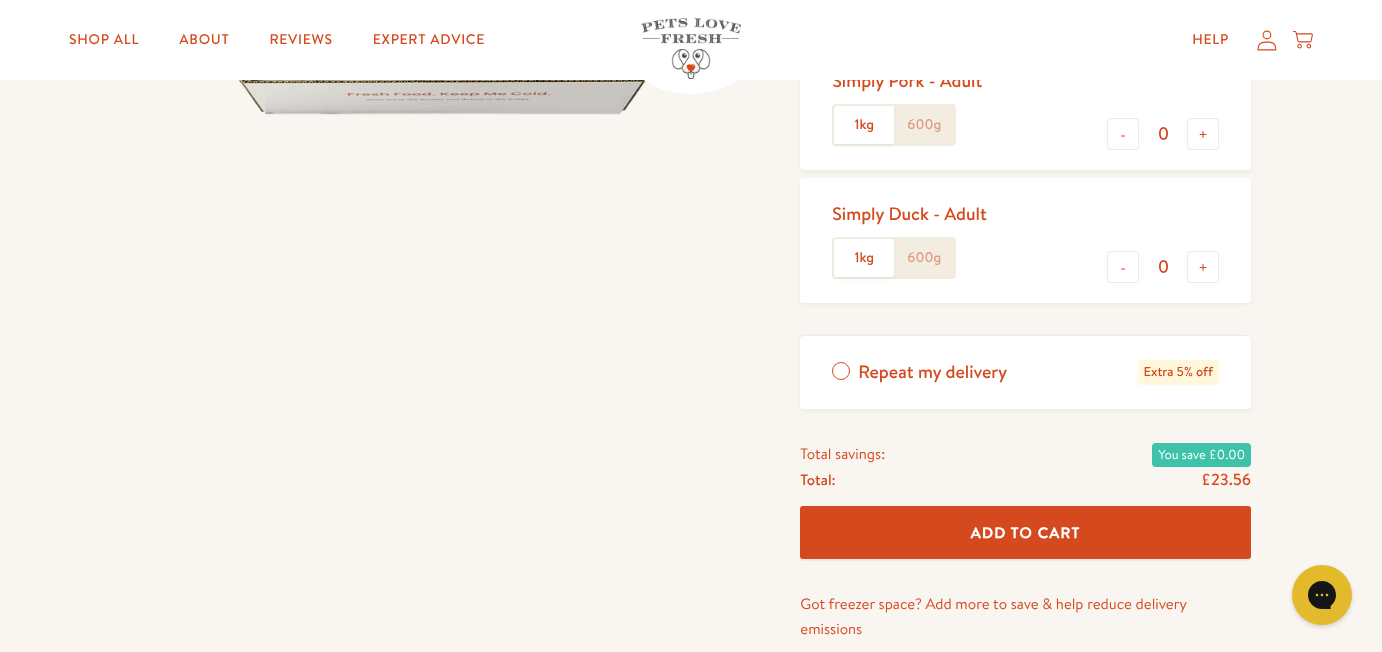 scroll, scrollTop: 700, scrollLeft: 0, axis: vertical 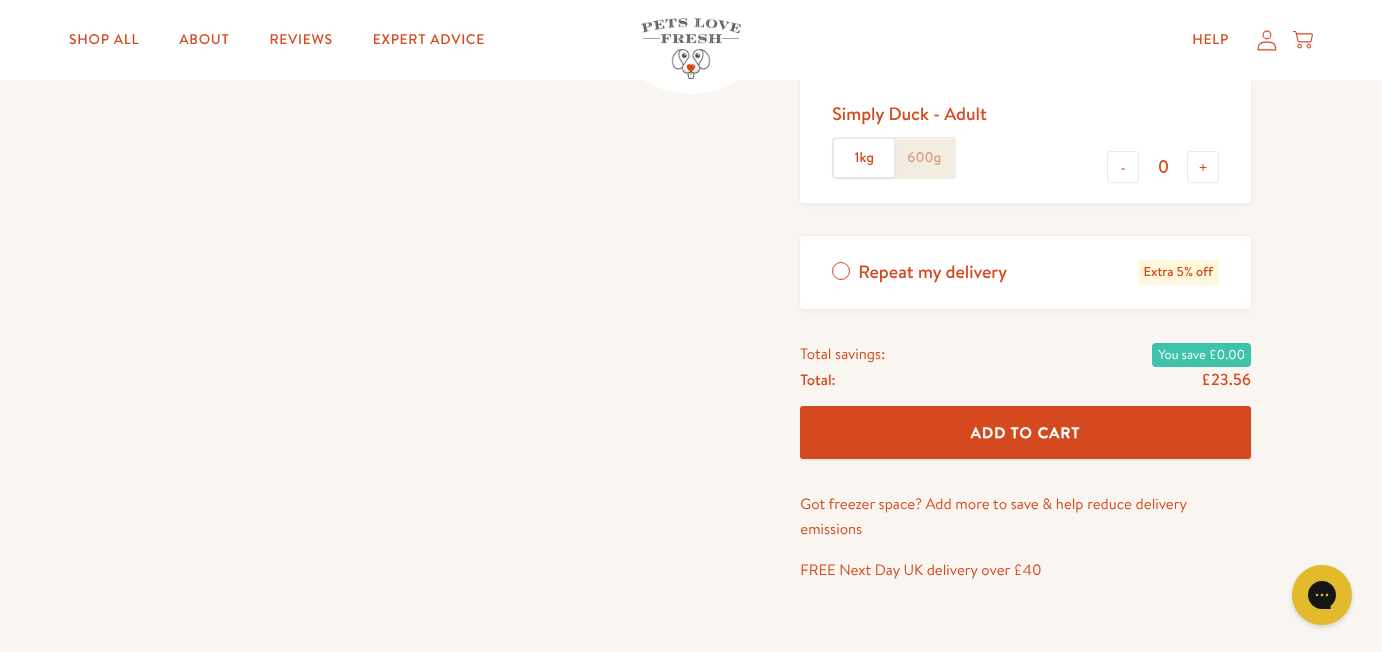 click on "Add To Cart" at bounding box center [1026, 432] 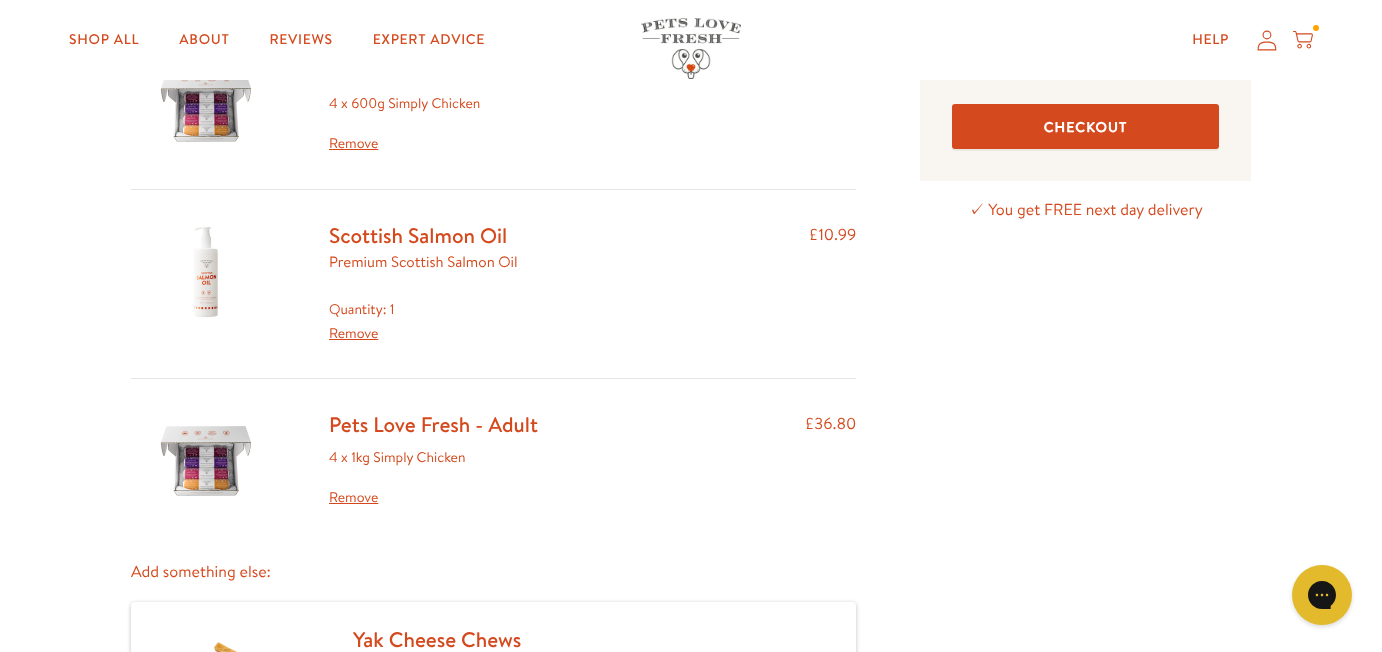 scroll, scrollTop: 300, scrollLeft: 0, axis: vertical 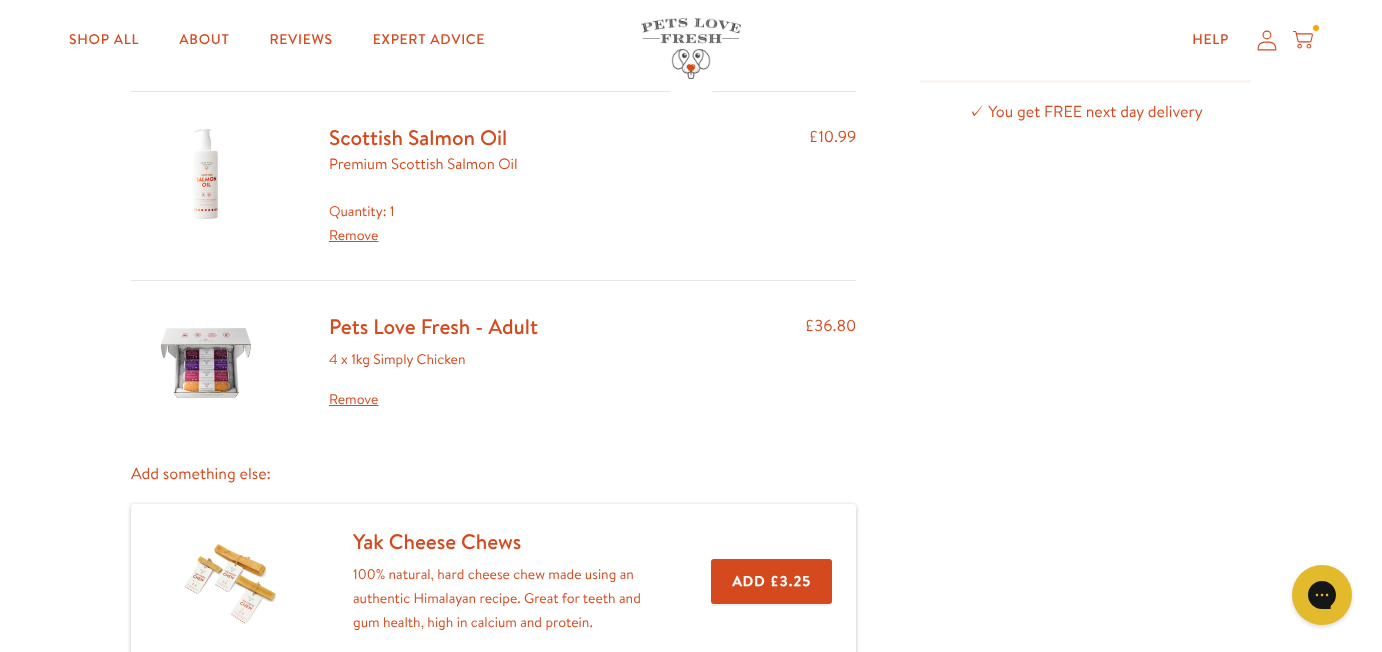 click on "Remove" at bounding box center (433, 400) 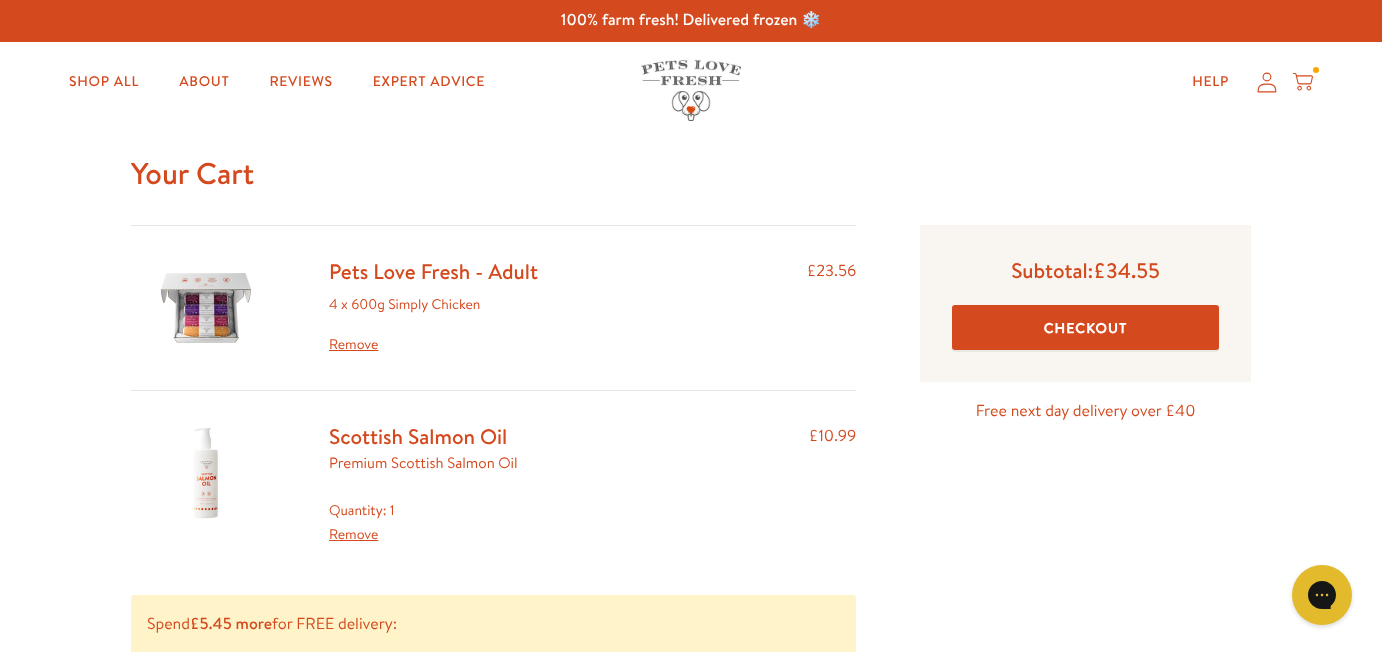 scroll, scrollTop: 0, scrollLeft: 0, axis: both 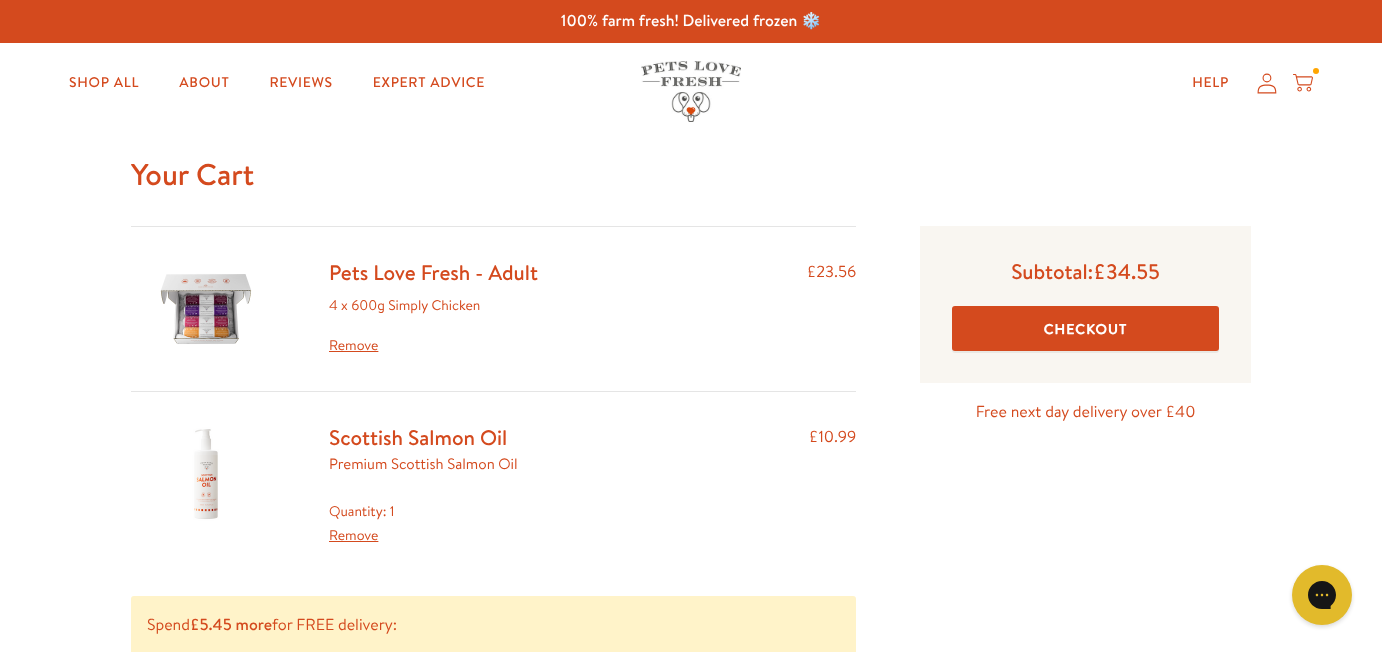 click on "Checkout" at bounding box center (1085, 328) 